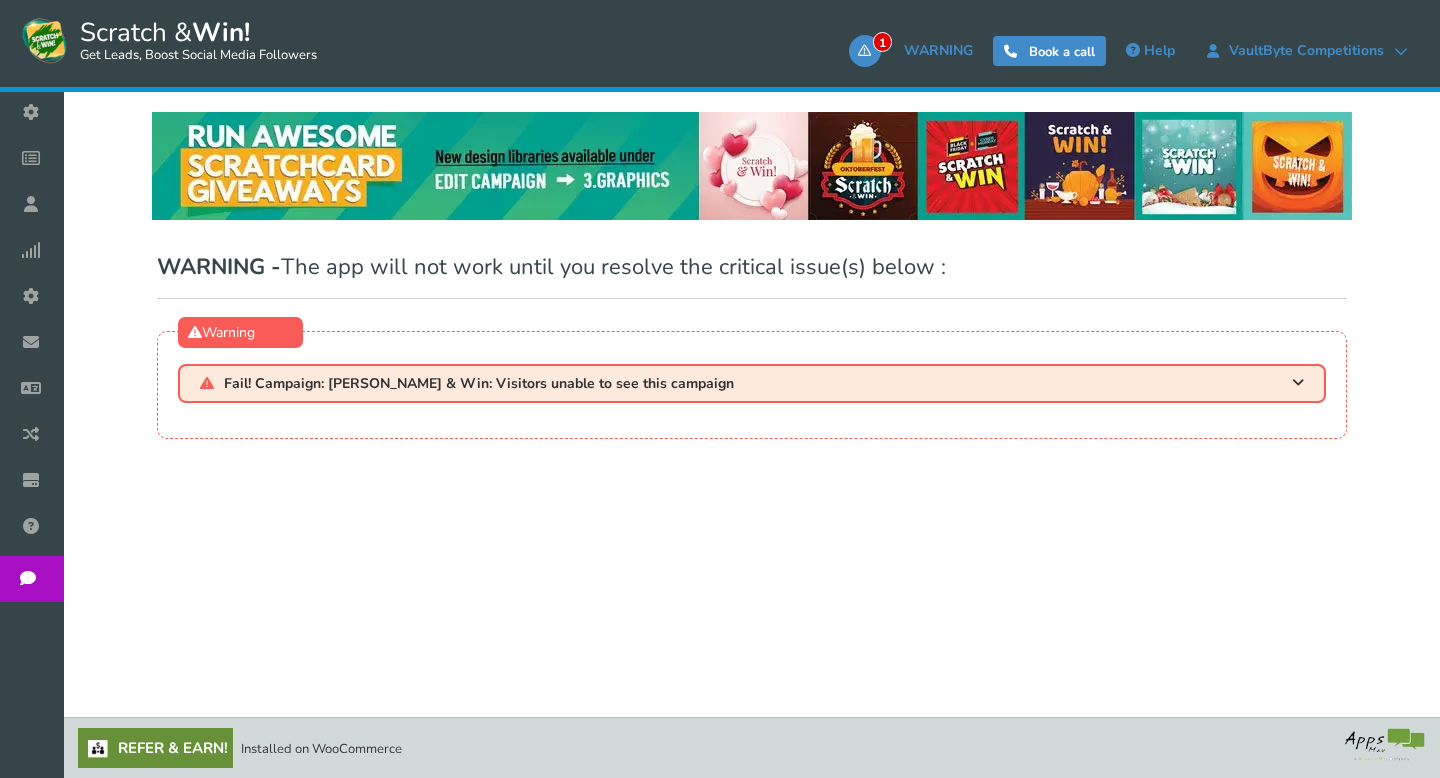 scroll, scrollTop: 0, scrollLeft: 0, axis: both 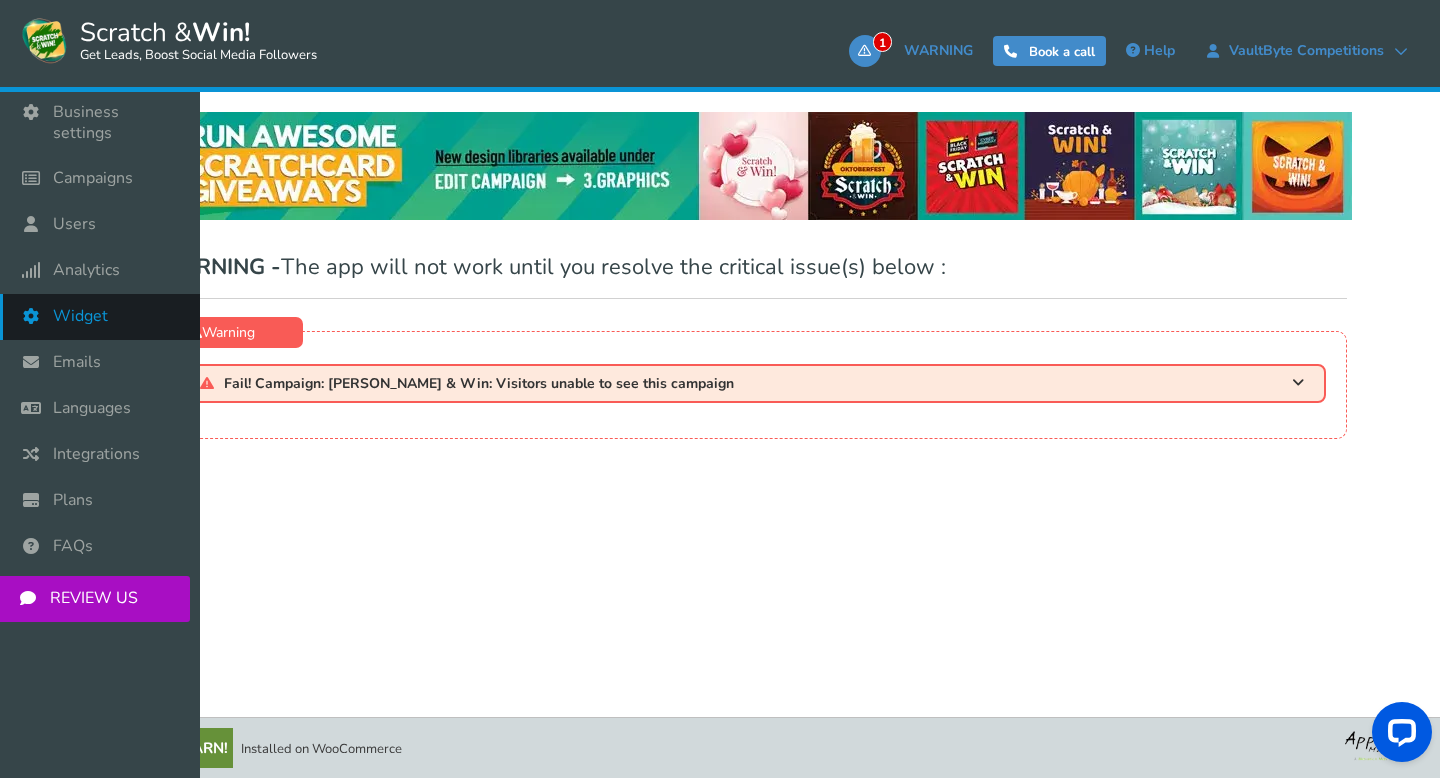click at bounding box center (36, 316) 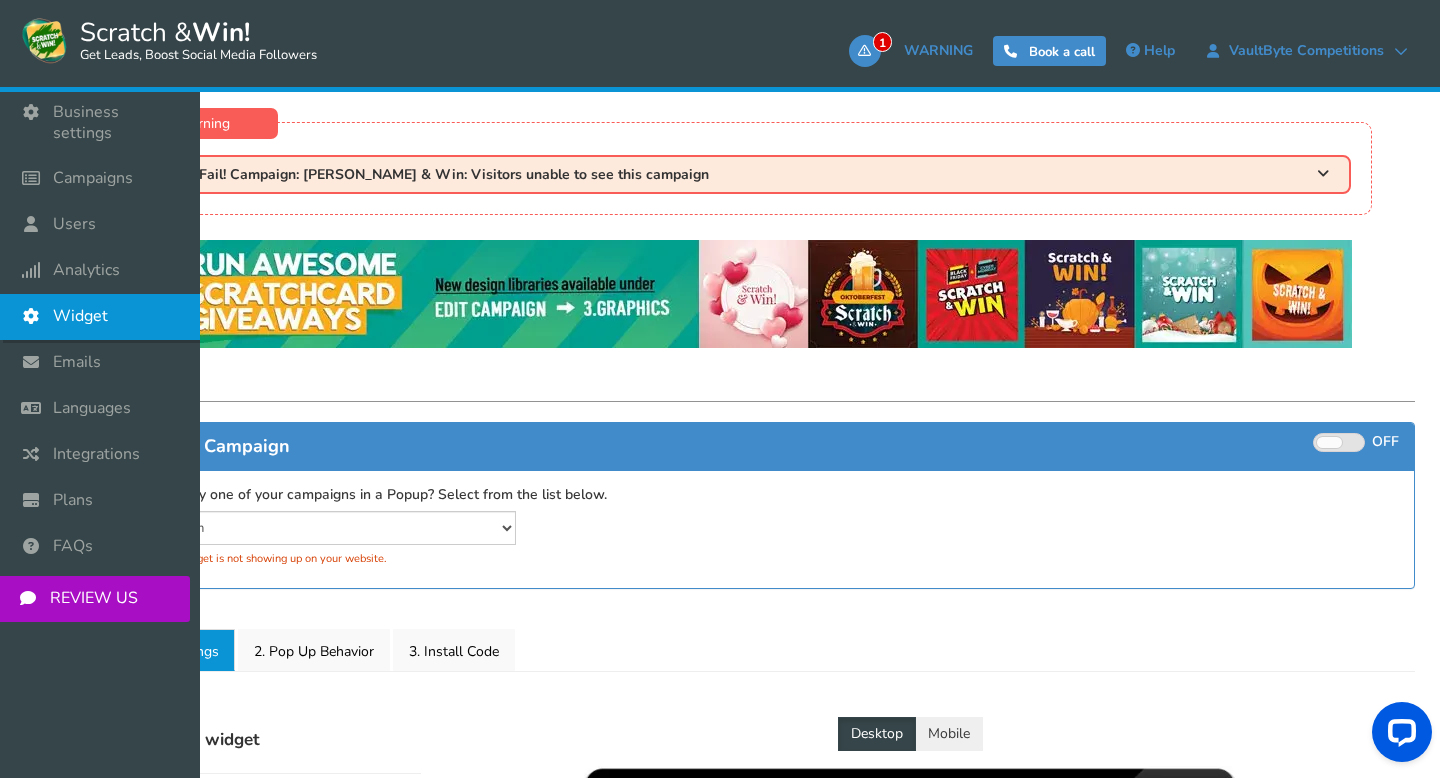 select on "mid-bottom-bar" 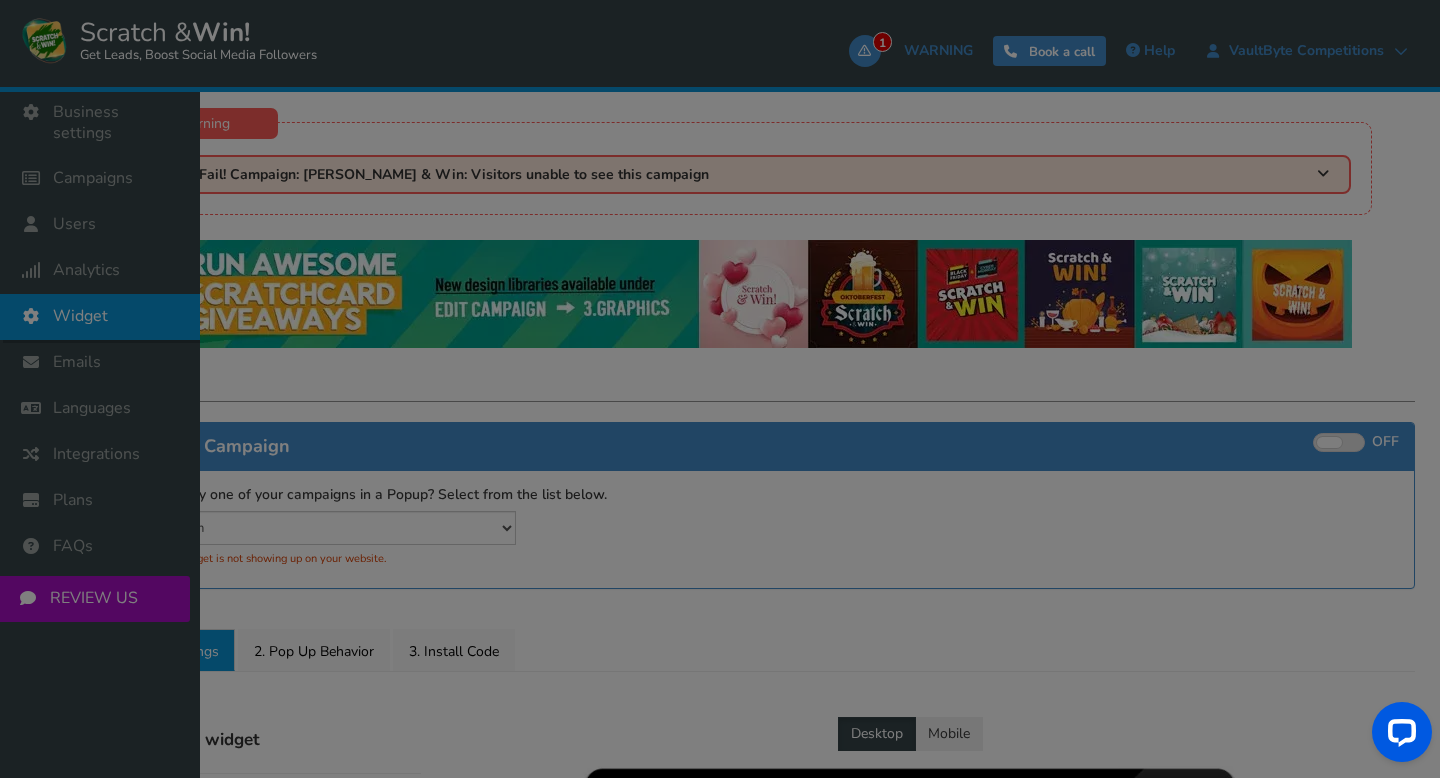 radio on "true" 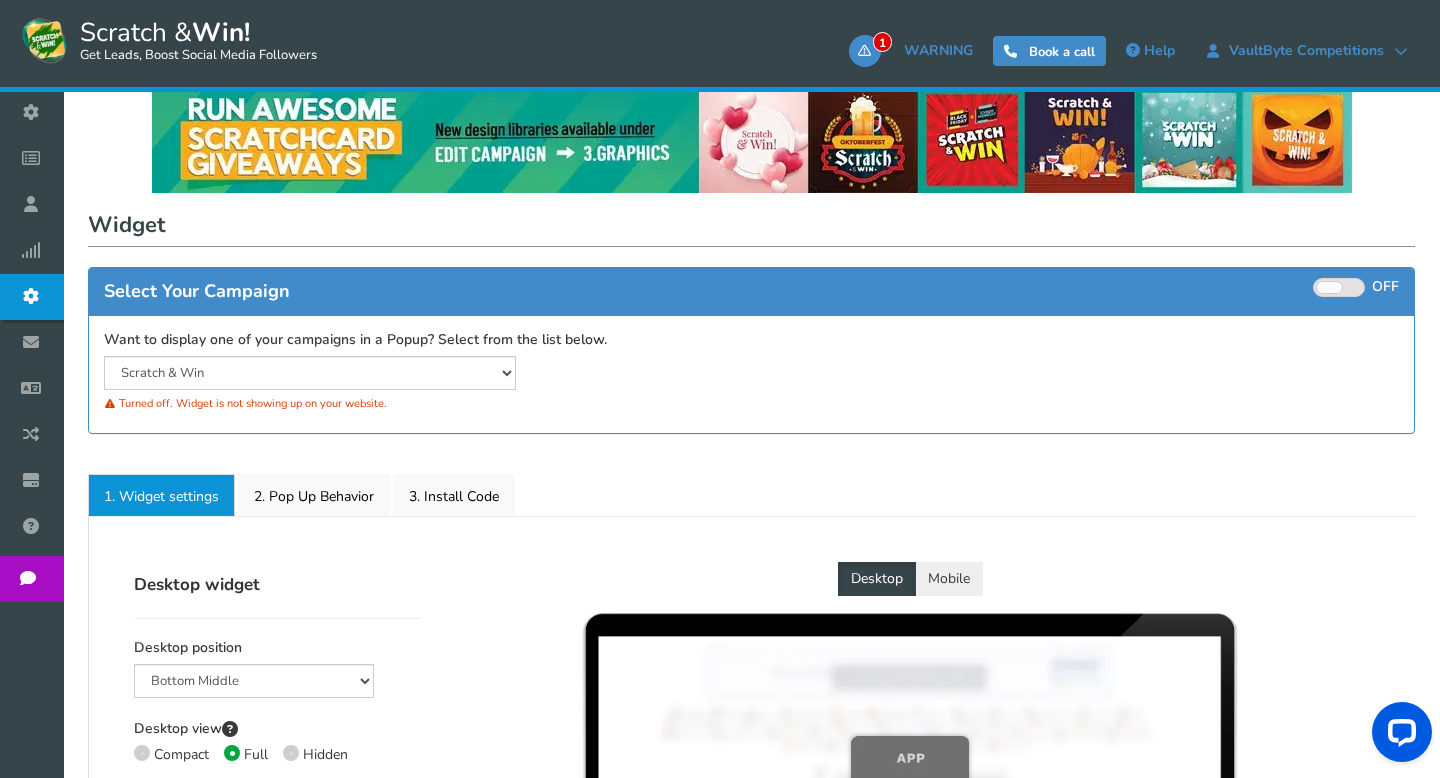 scroll, scrollTop: 231, scrollLeft: 0, axis: vertical 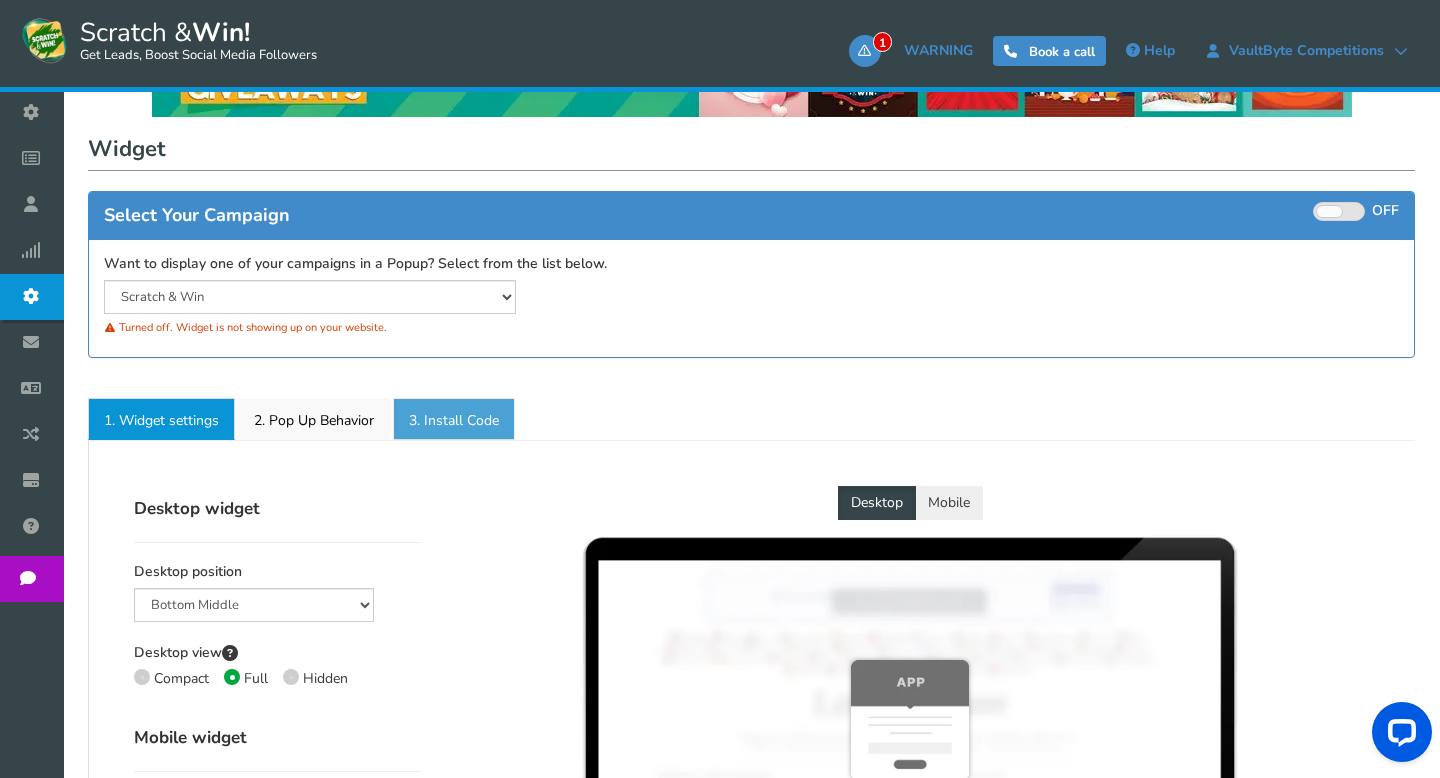 click on "3. Install Code" at bounding box center (454, 419) 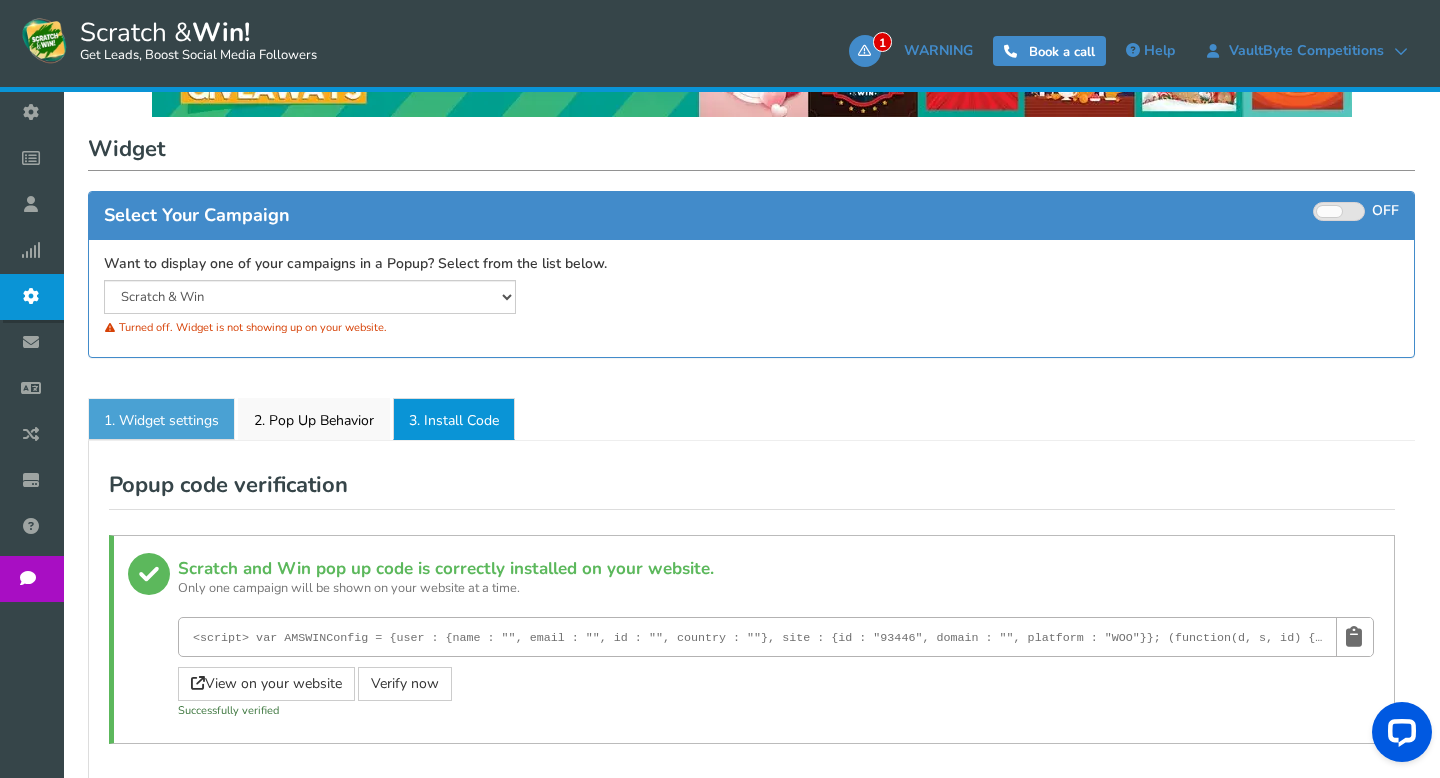 click on "1. Widget settings" at bounding box center (161, 419) 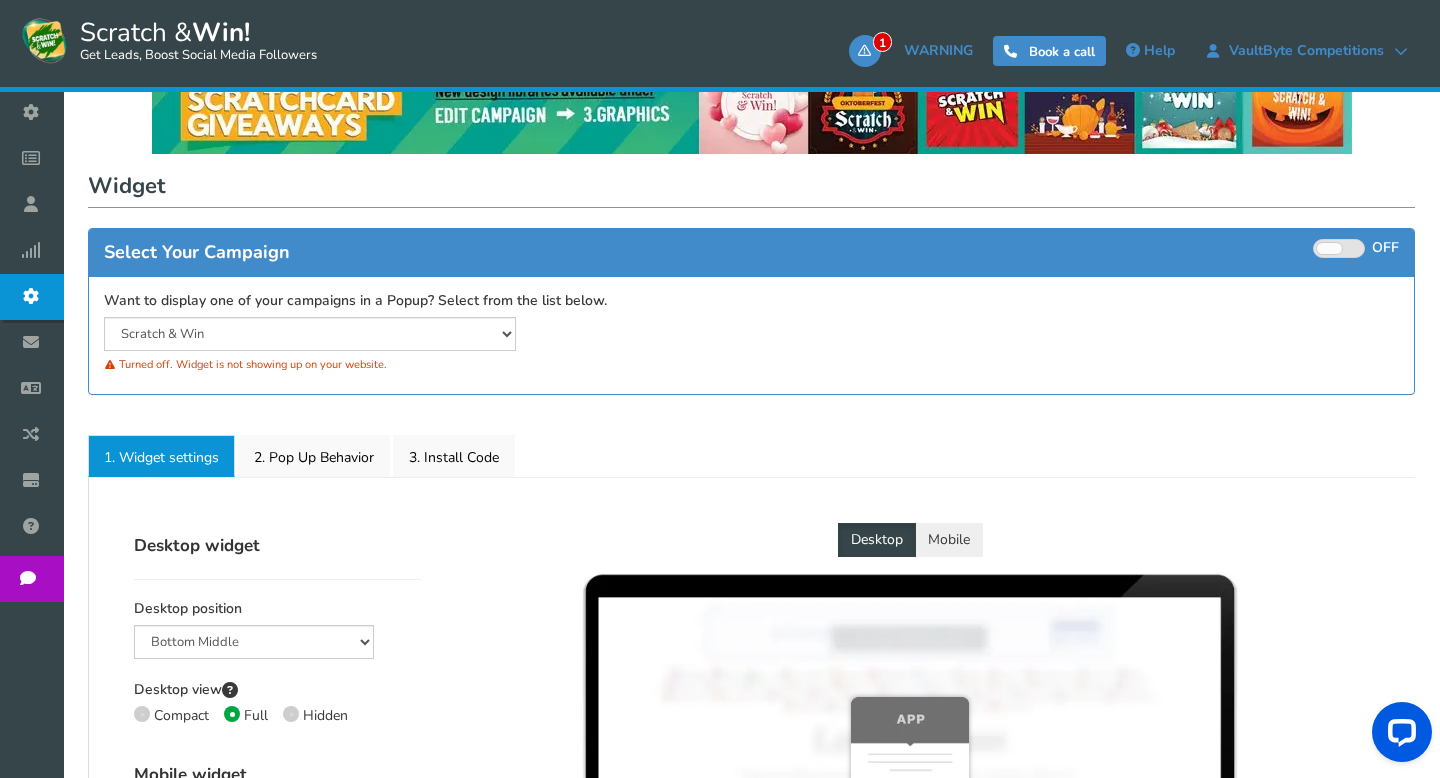 scroll, scrollTop: 0, scrollLeft: 0, axis: both 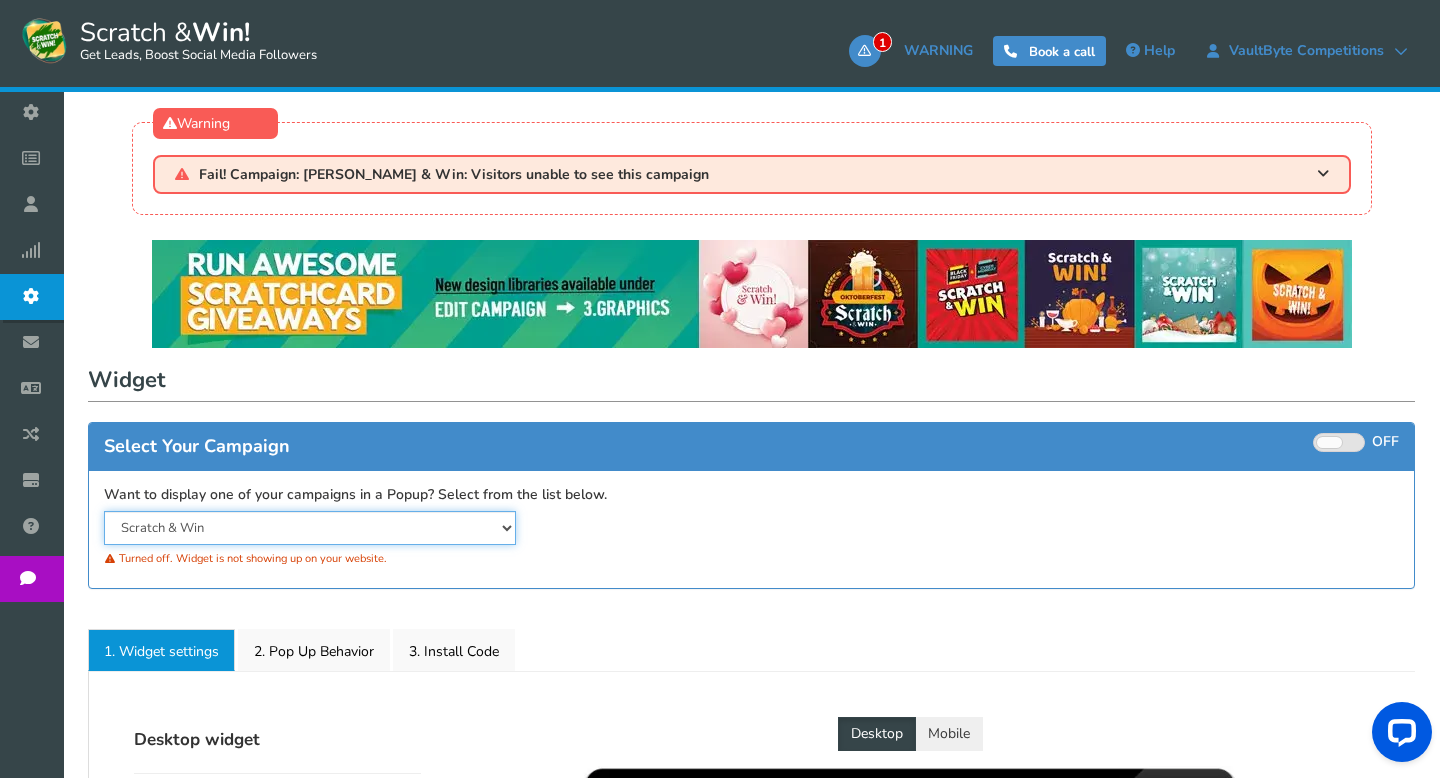 click on "Scratch & Win" at bounding box center [310, 528] 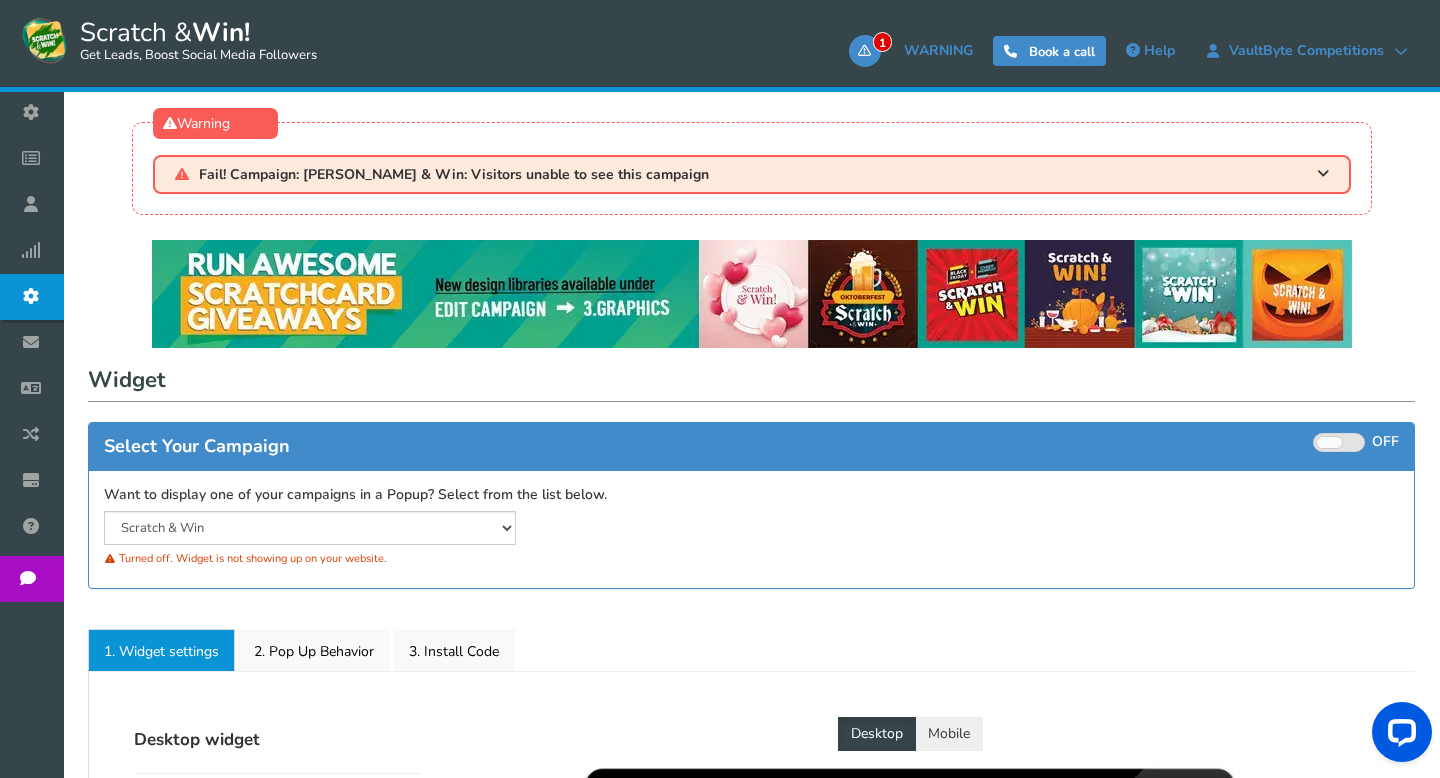 click at bounding box center [1329, 442] 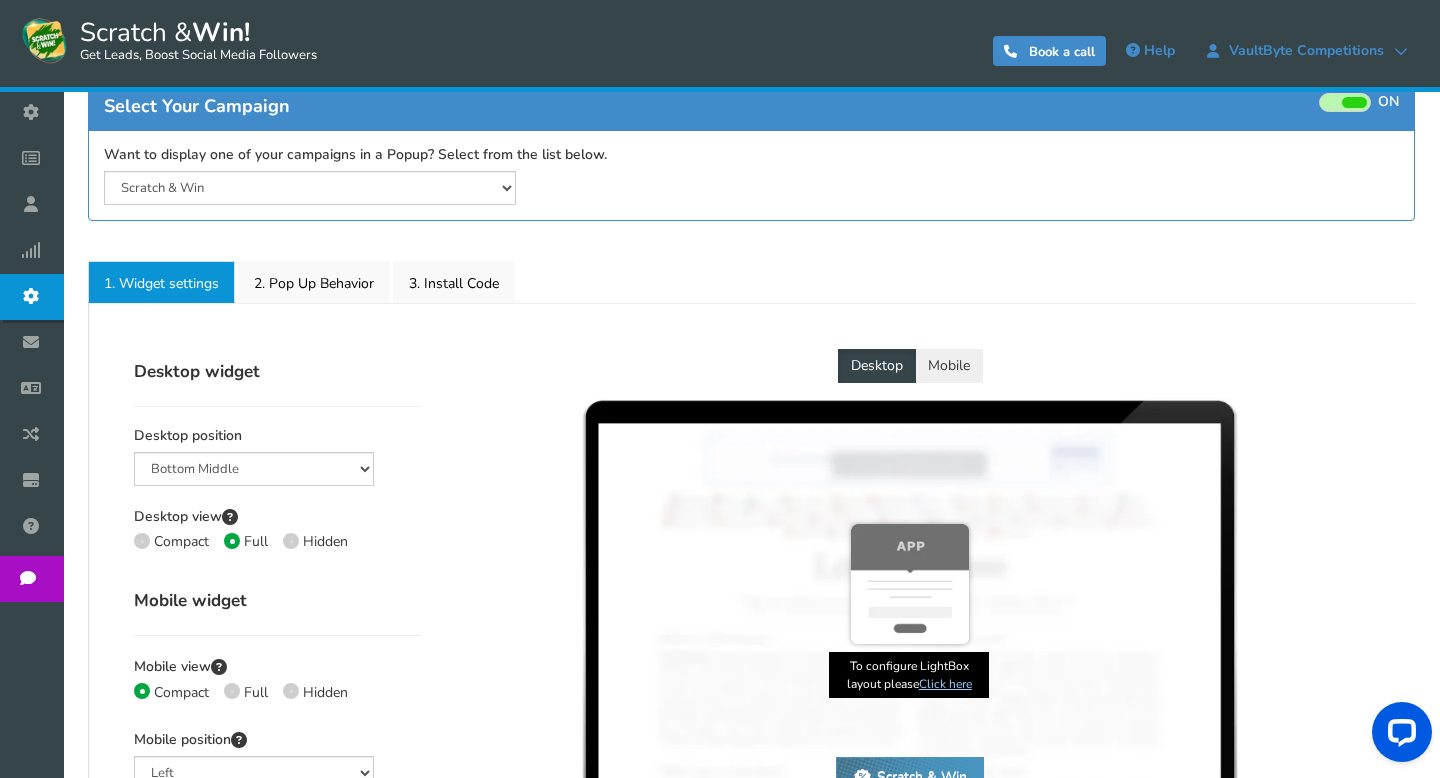 scroll, scrollTop: 411, scrollLeft: 0, axis: vertical 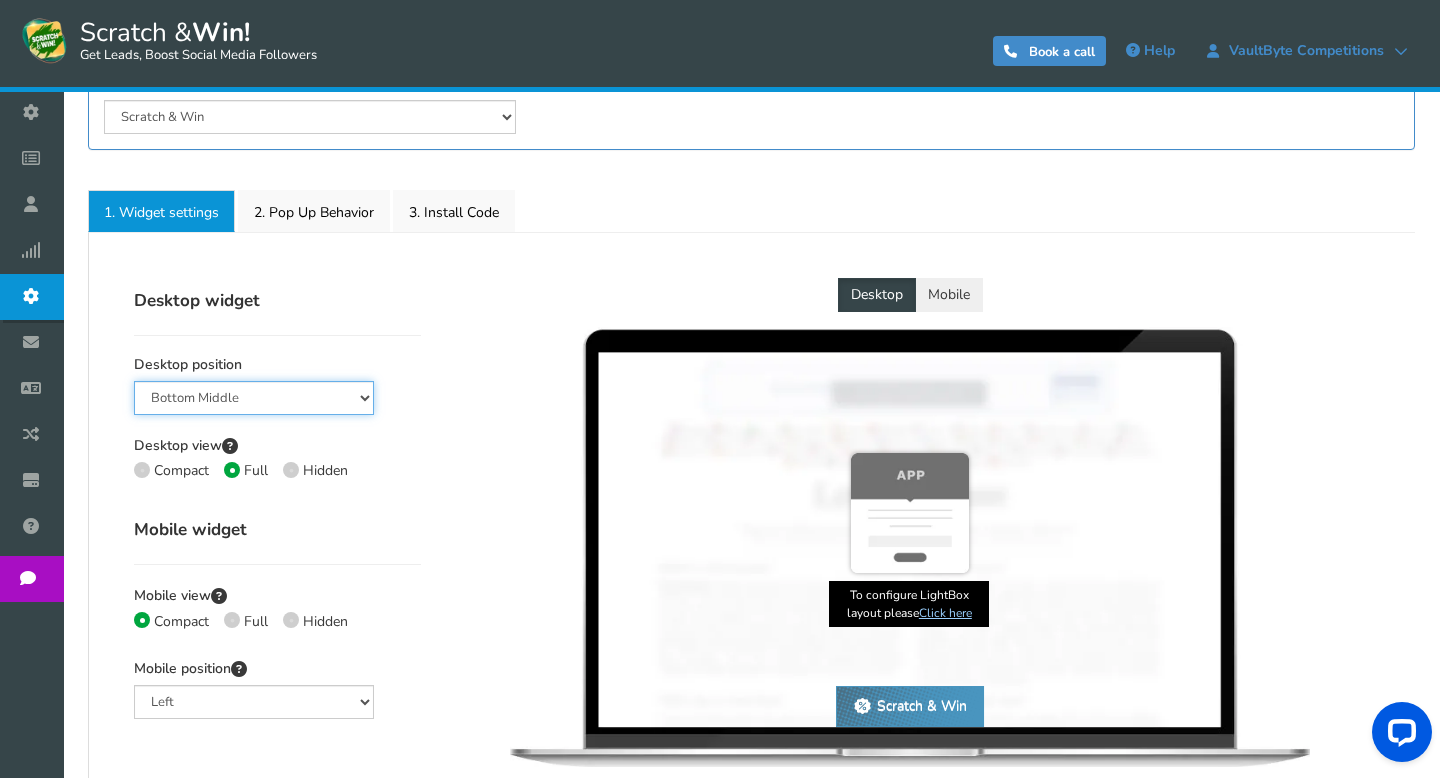 click on "Mid Right
Mid Left
Top Bar
Bottom Bar
Bottom Left
Bottom Right
Bottom Middle" at bounding box center [254, 398] 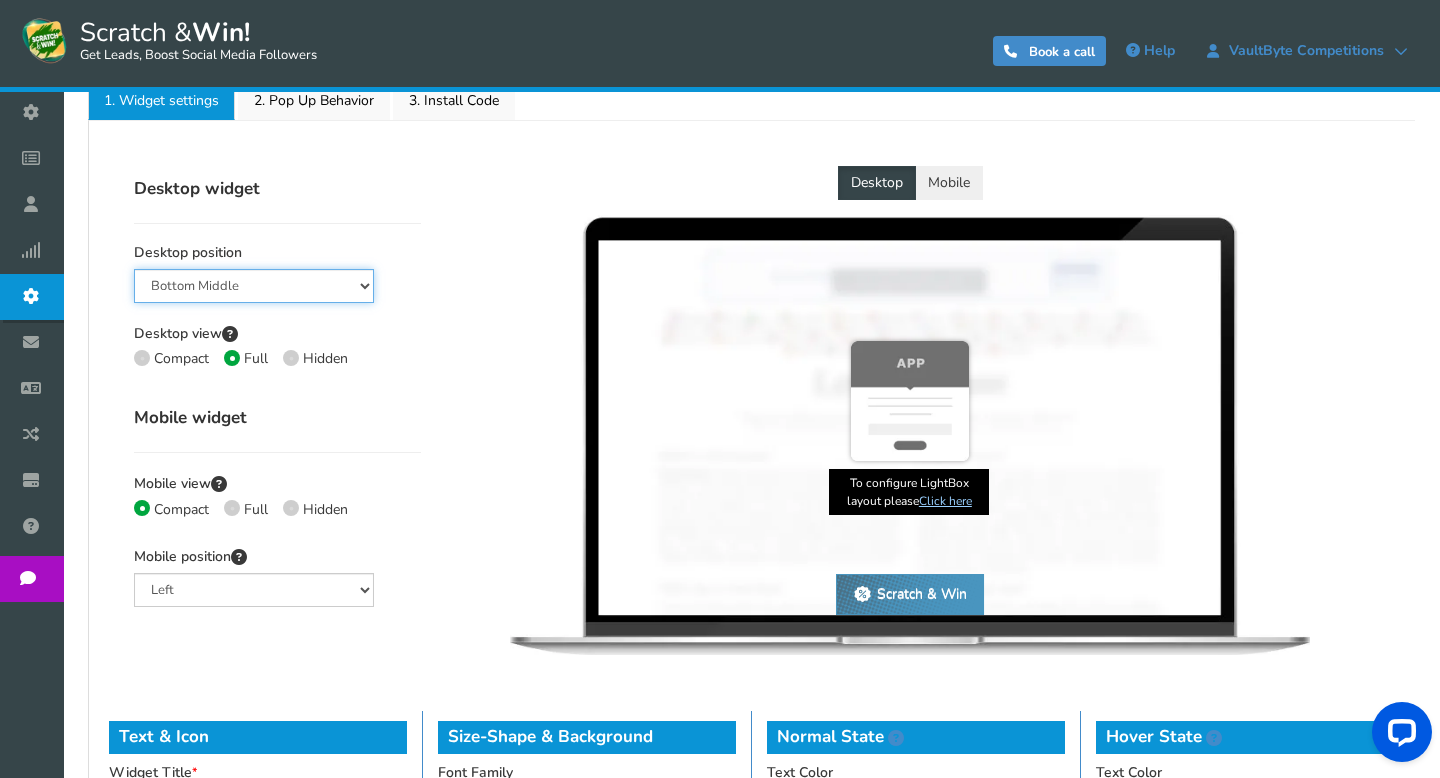 scroll, scrollTop: 758, scrollLeft: 0, axis: vertical 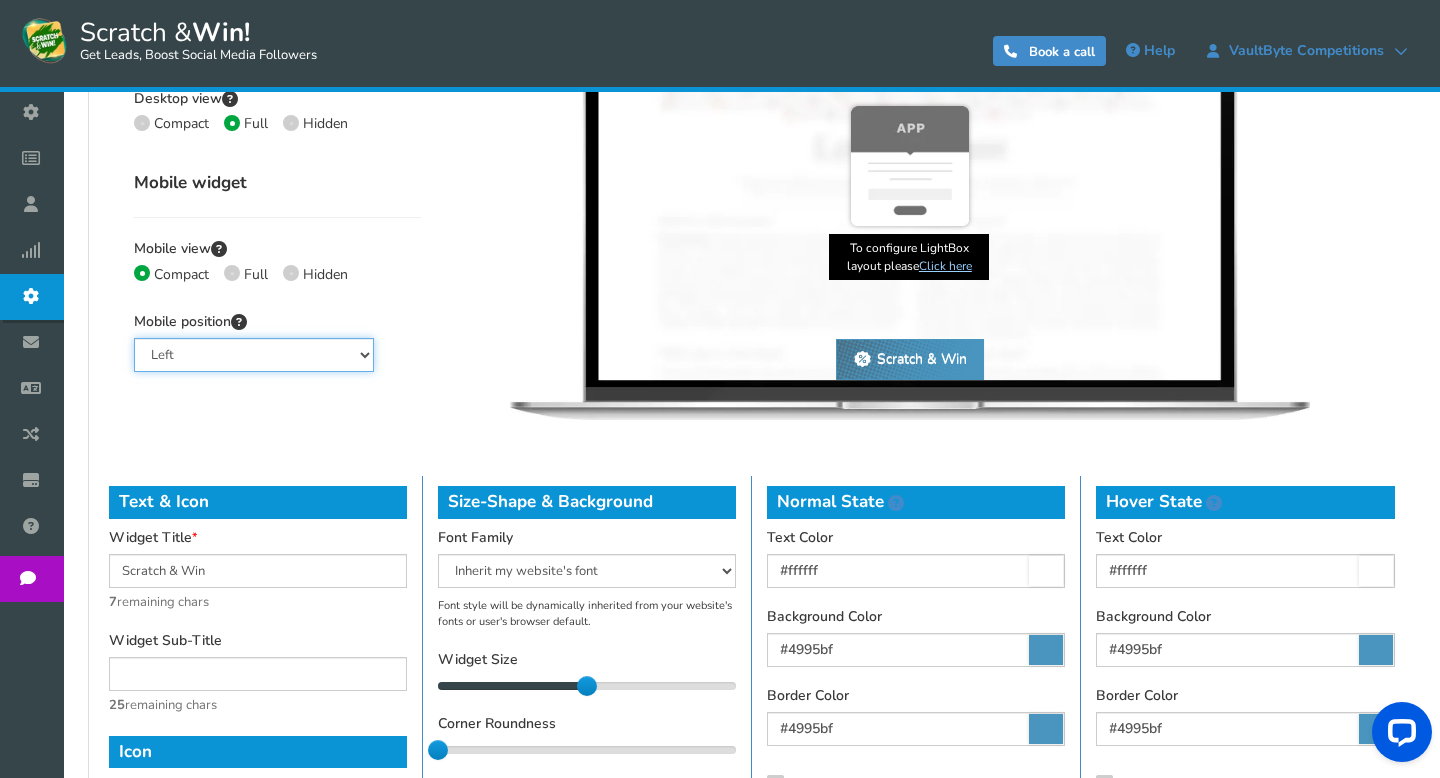 click on "Left
Right
Middle" at bounding box center (254, 355) 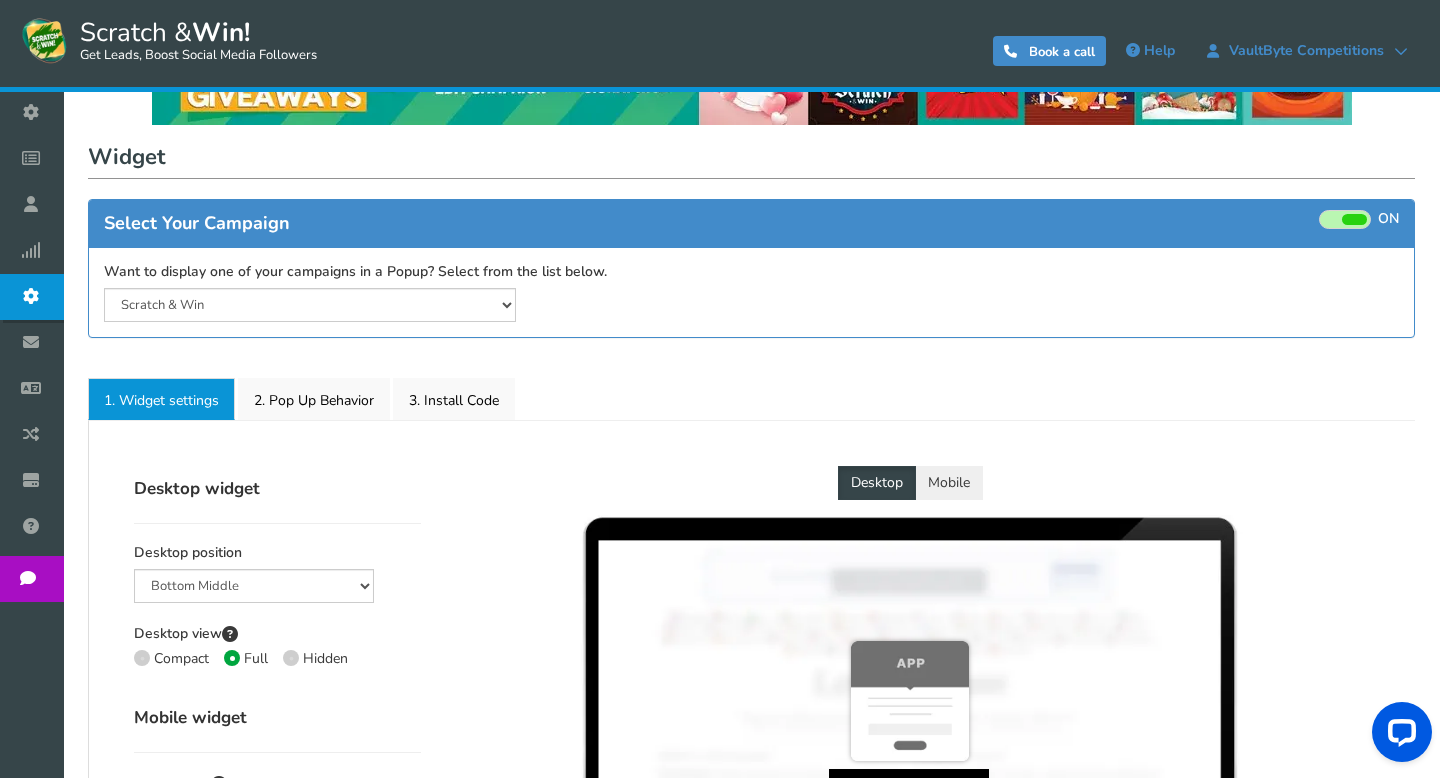 scroll, scrollTop: 0, scrollLeft: 0, axis: both 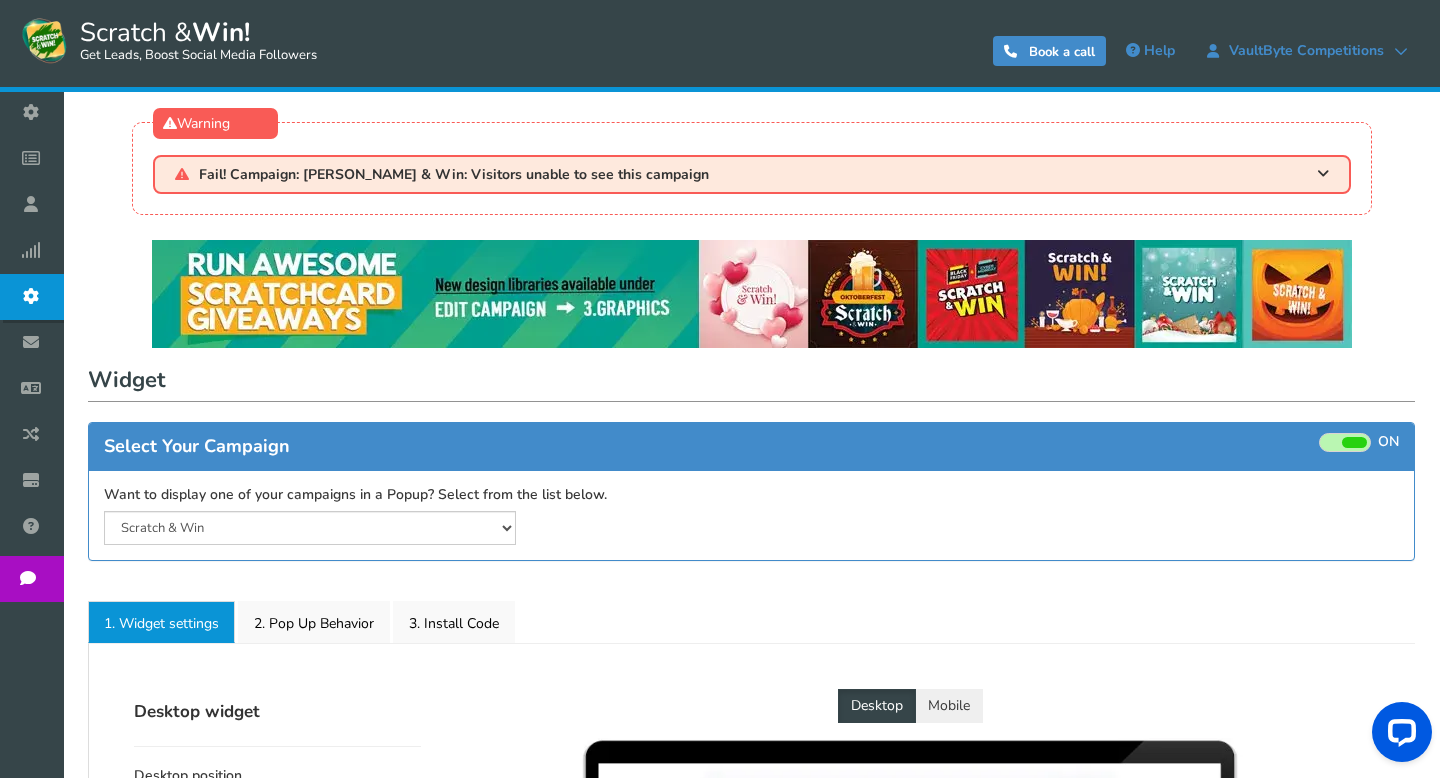 click at bounding box center [1354, 442] 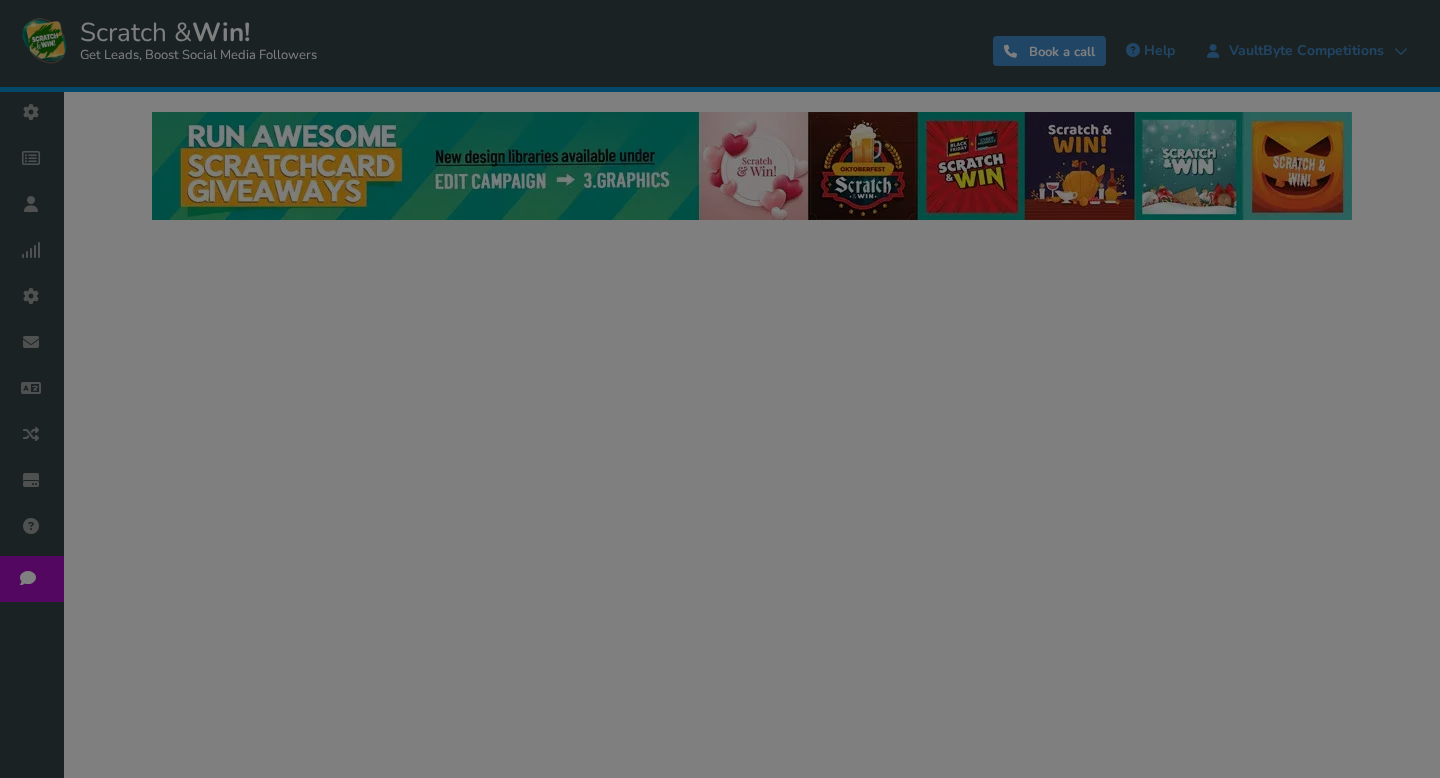 scroll, scrollTop: 0, scrollLeft: 0, axis: both 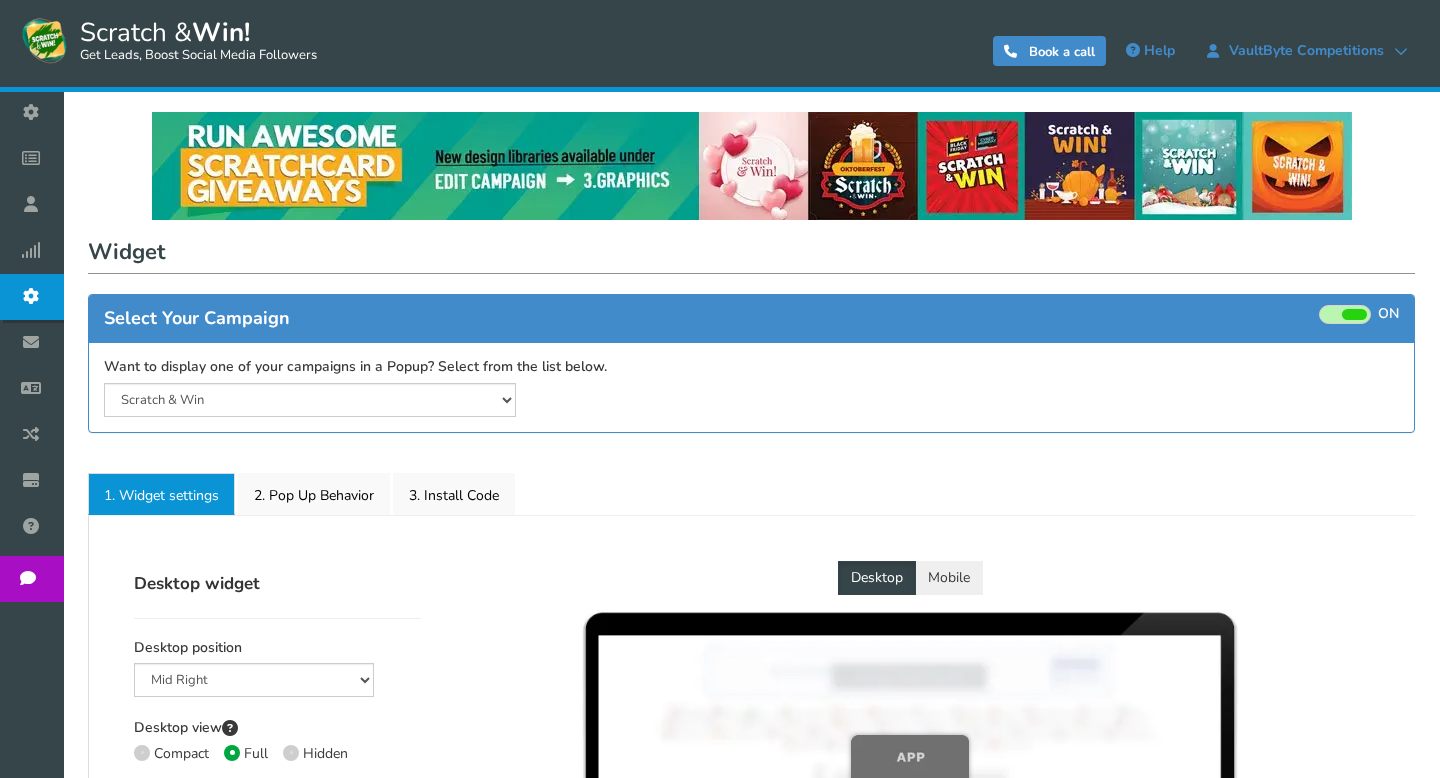select on "mid-bottom-bar" 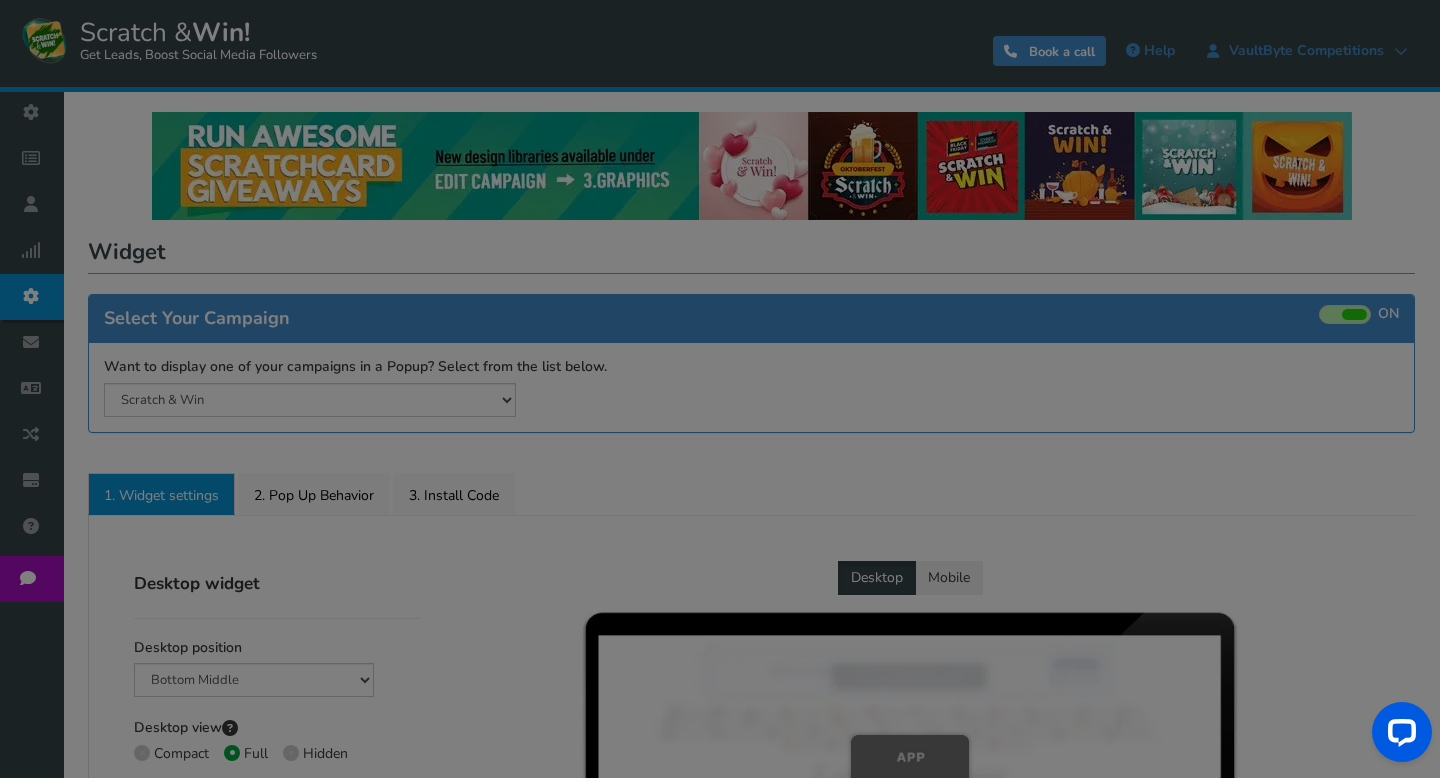 scroll, scrollTop: 0, scrollLeft: 0, axis: both 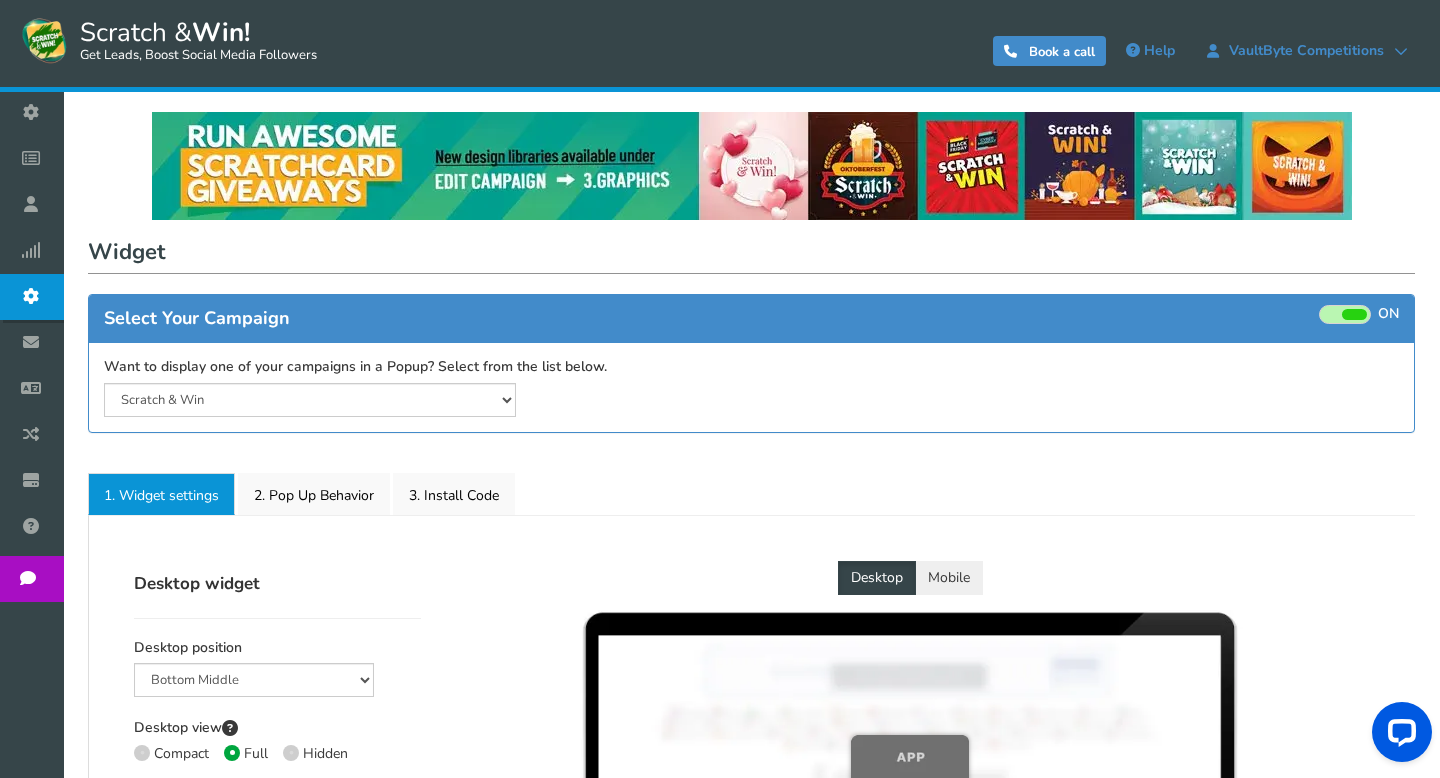 click at bounding box center [1354, 314] 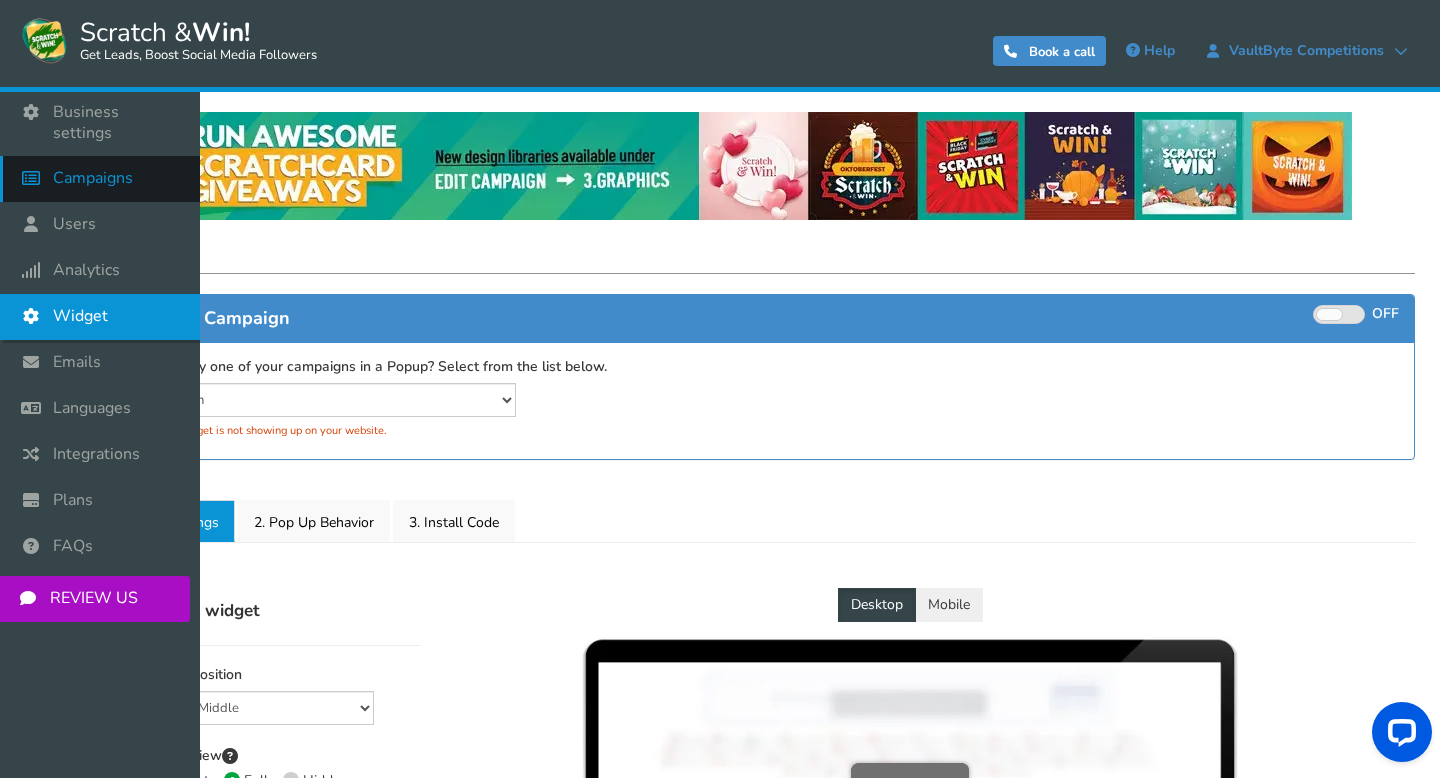 click at bounding box center (36, 178) 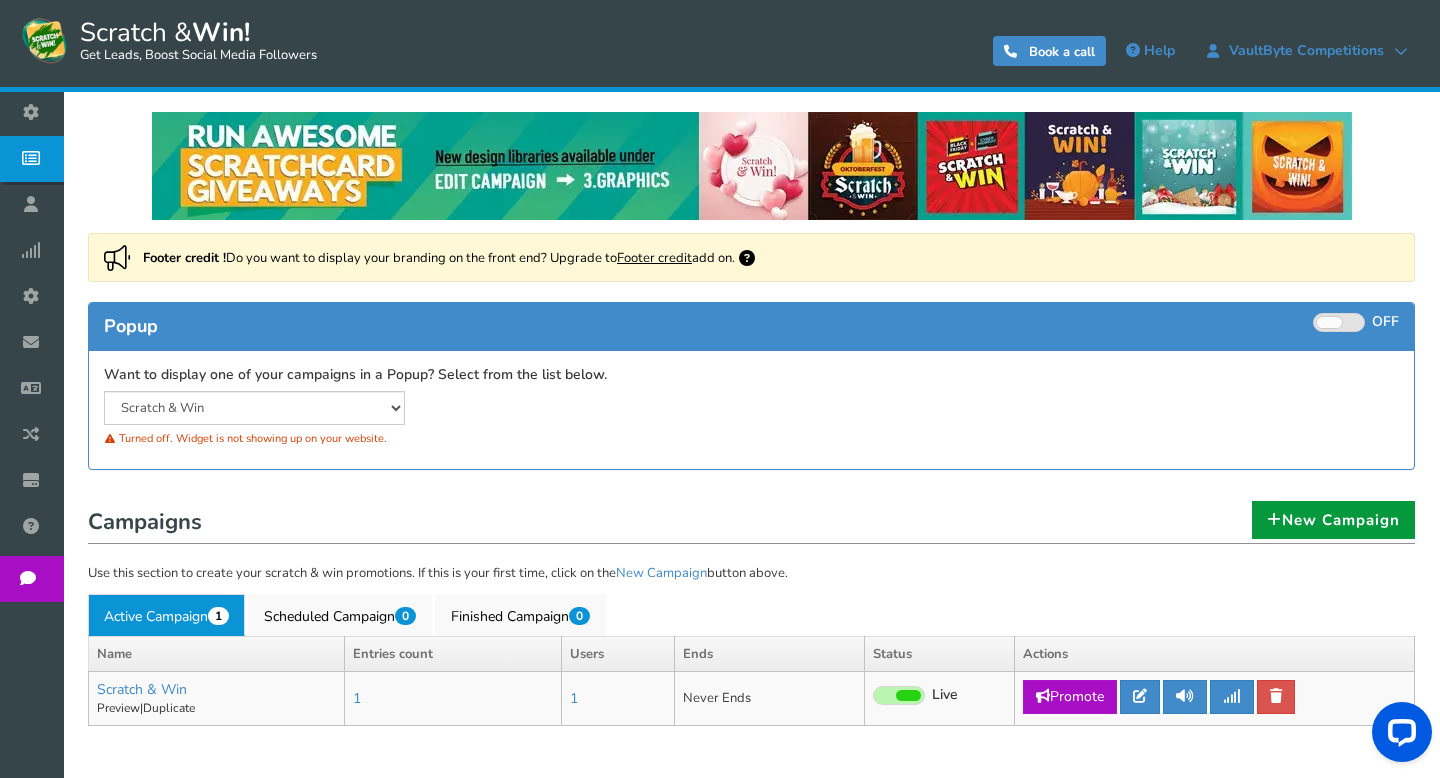 click on "New Campaign" at bounding box center [1333, 520] 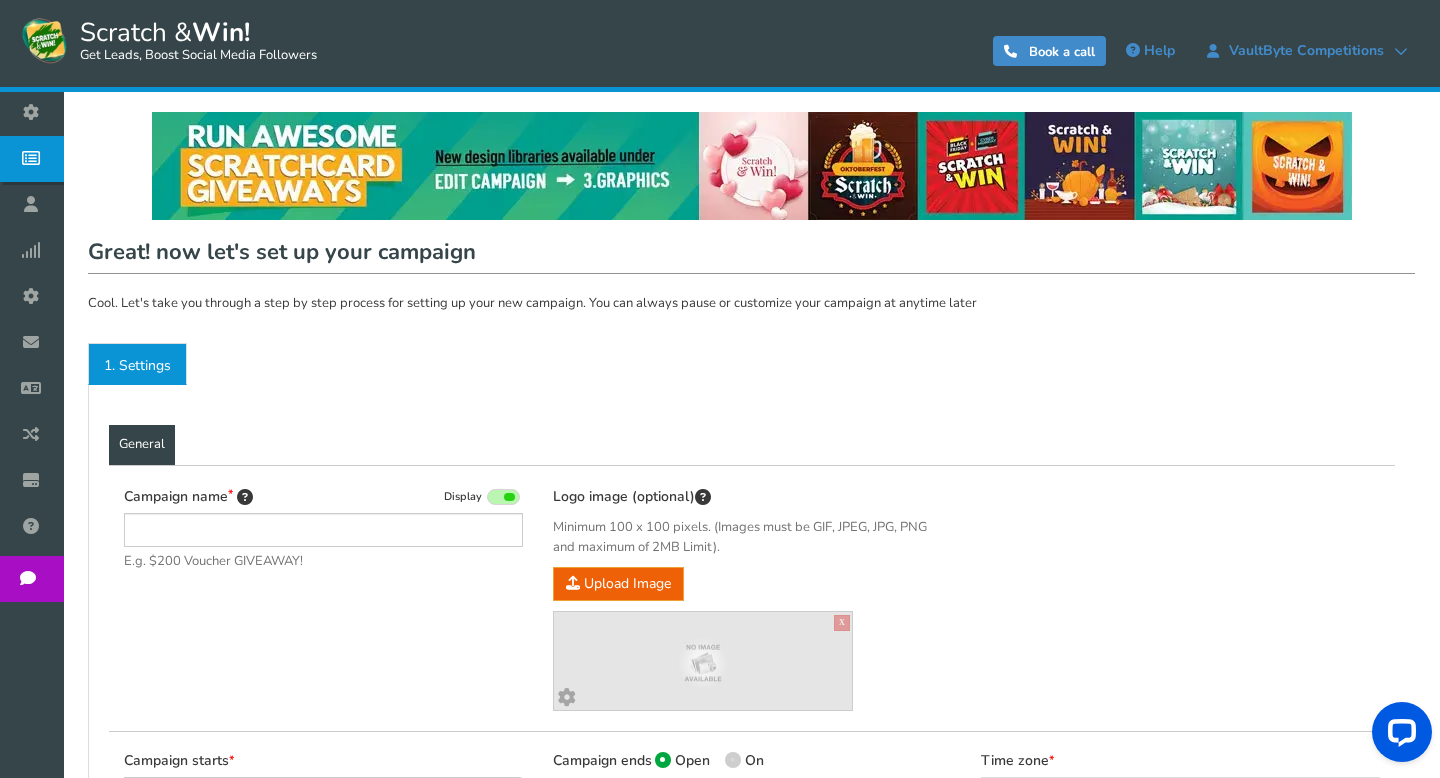 type on "Scratch & Win" 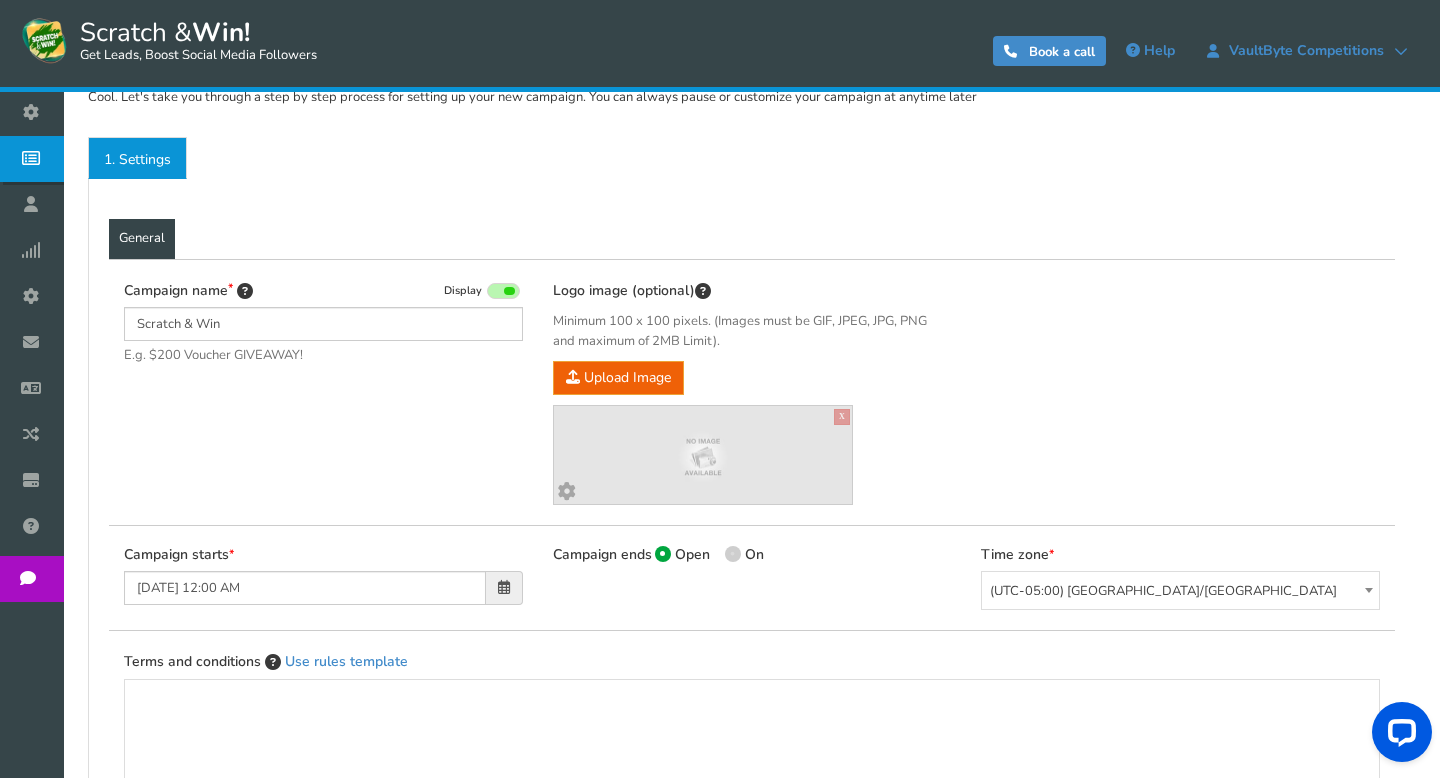 scroll, scrollTop: 0, scrollLeft: 0, axis: both 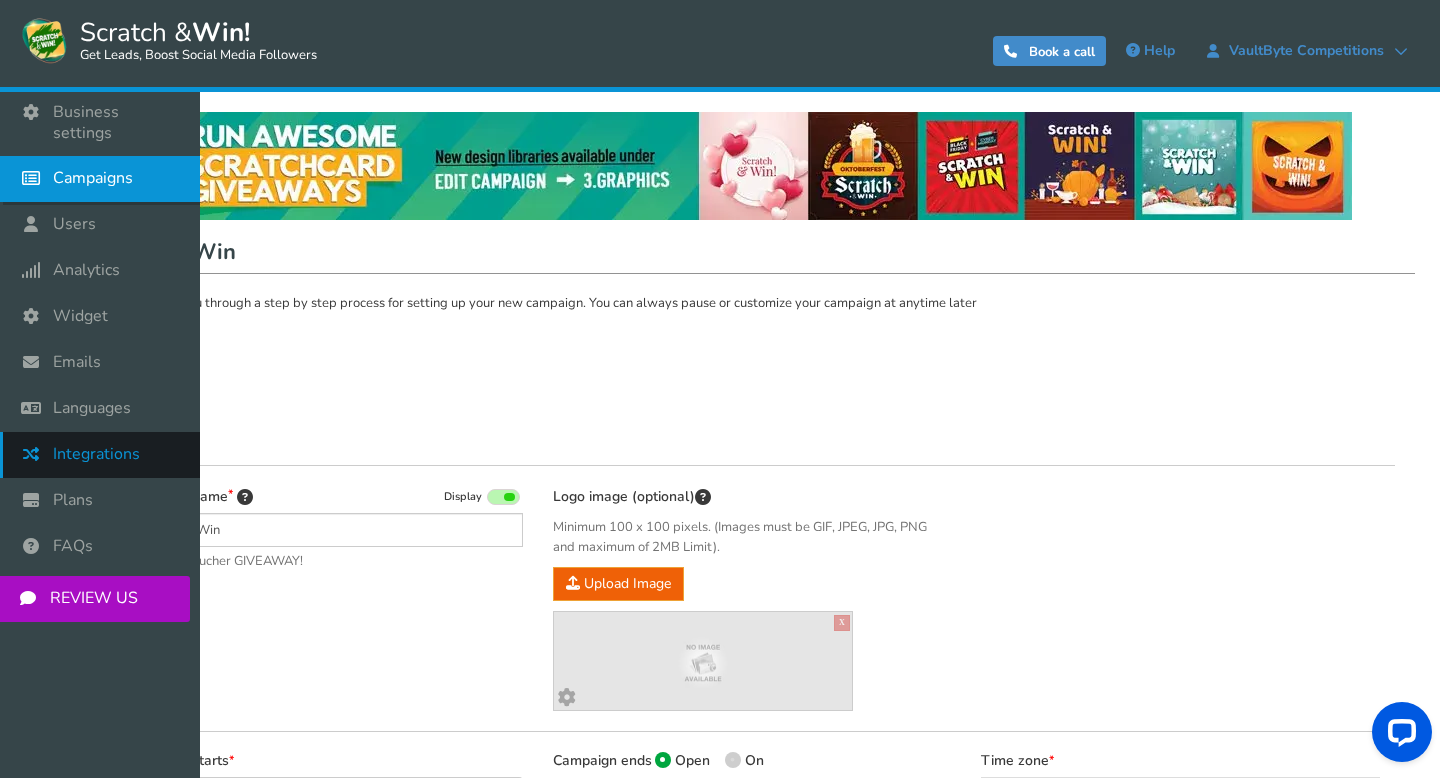 click on "Integrations" at bounding box center (96, 454) 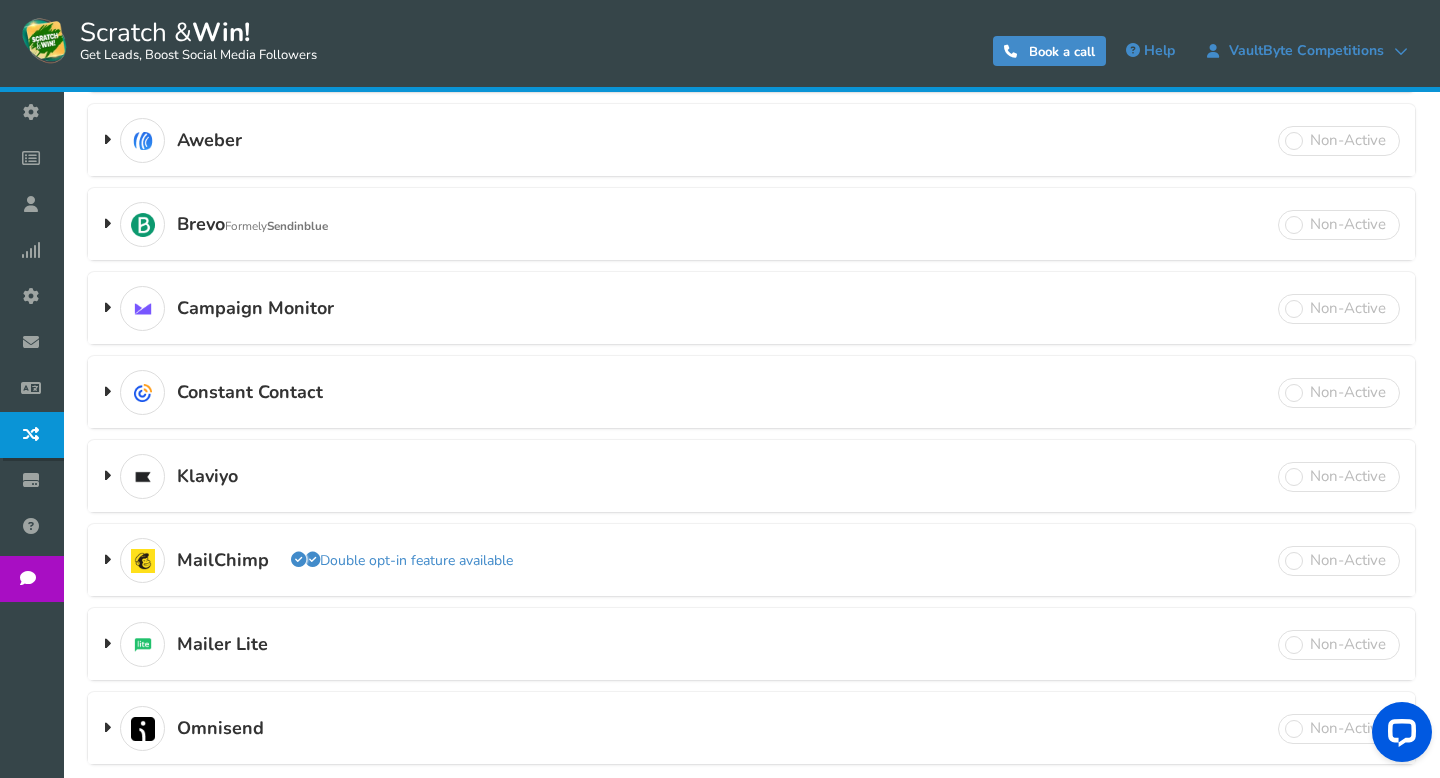 scroll, scrollTop: 286, scrollLeft: 0, axis: vertical 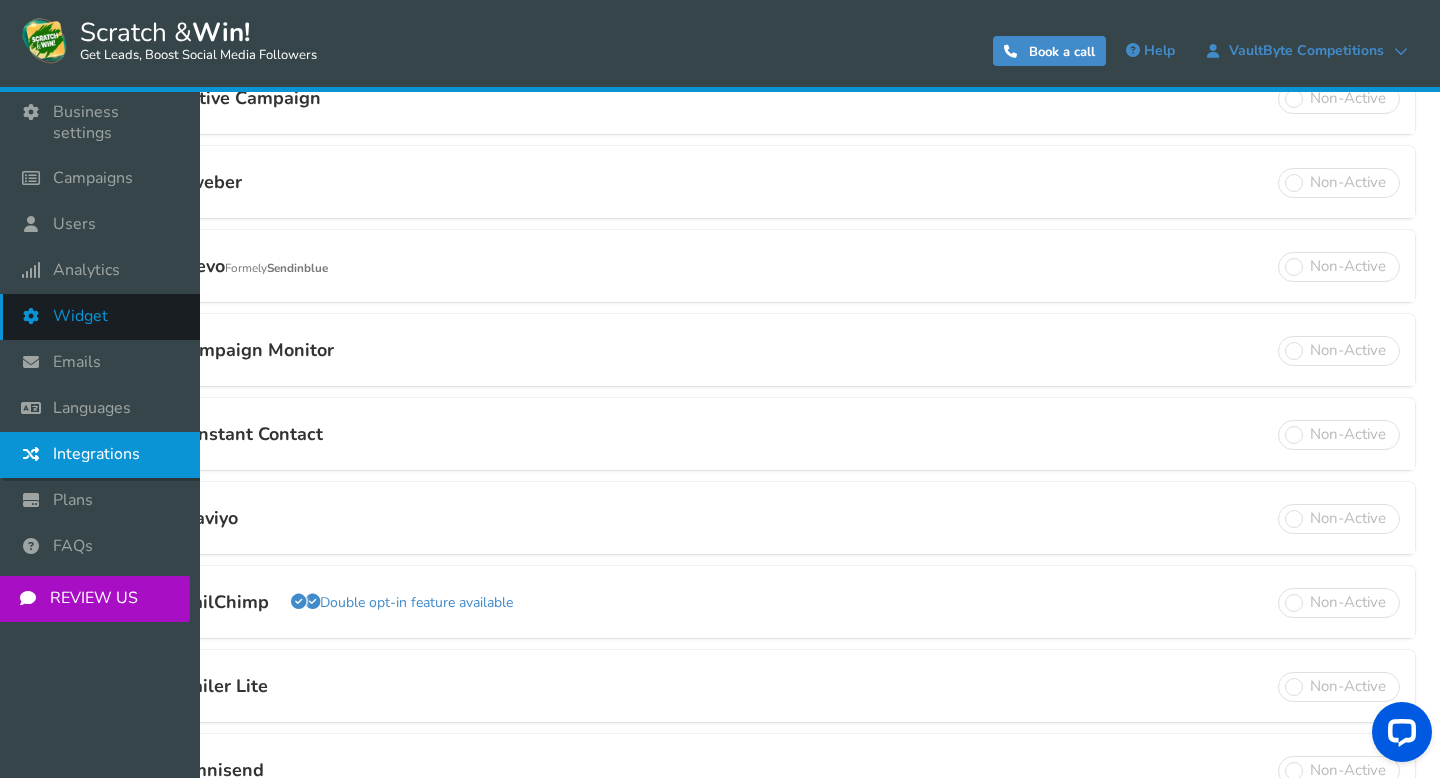 click at bounding box center [36, 316] 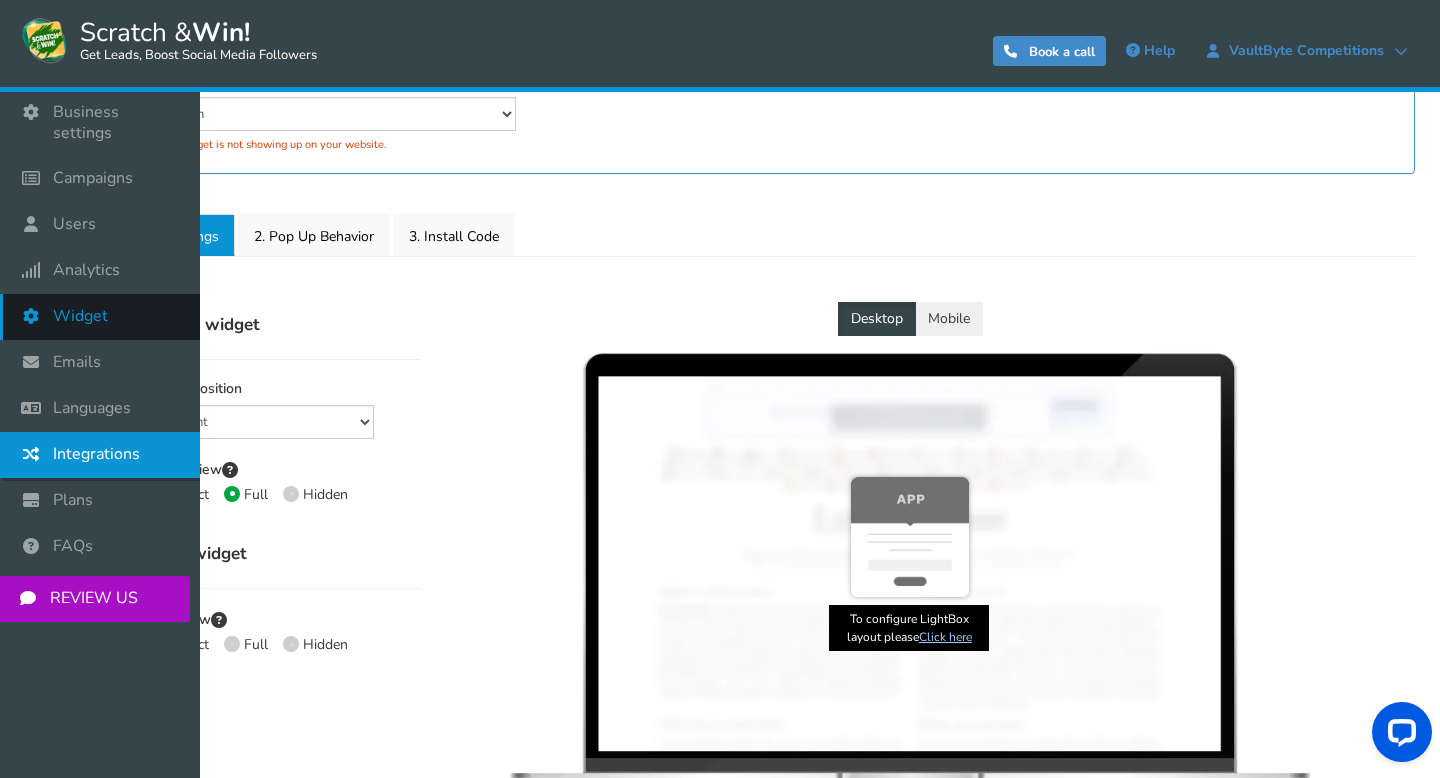 scroll, scrollTop: 0, scrollLeft: 0, axis: both 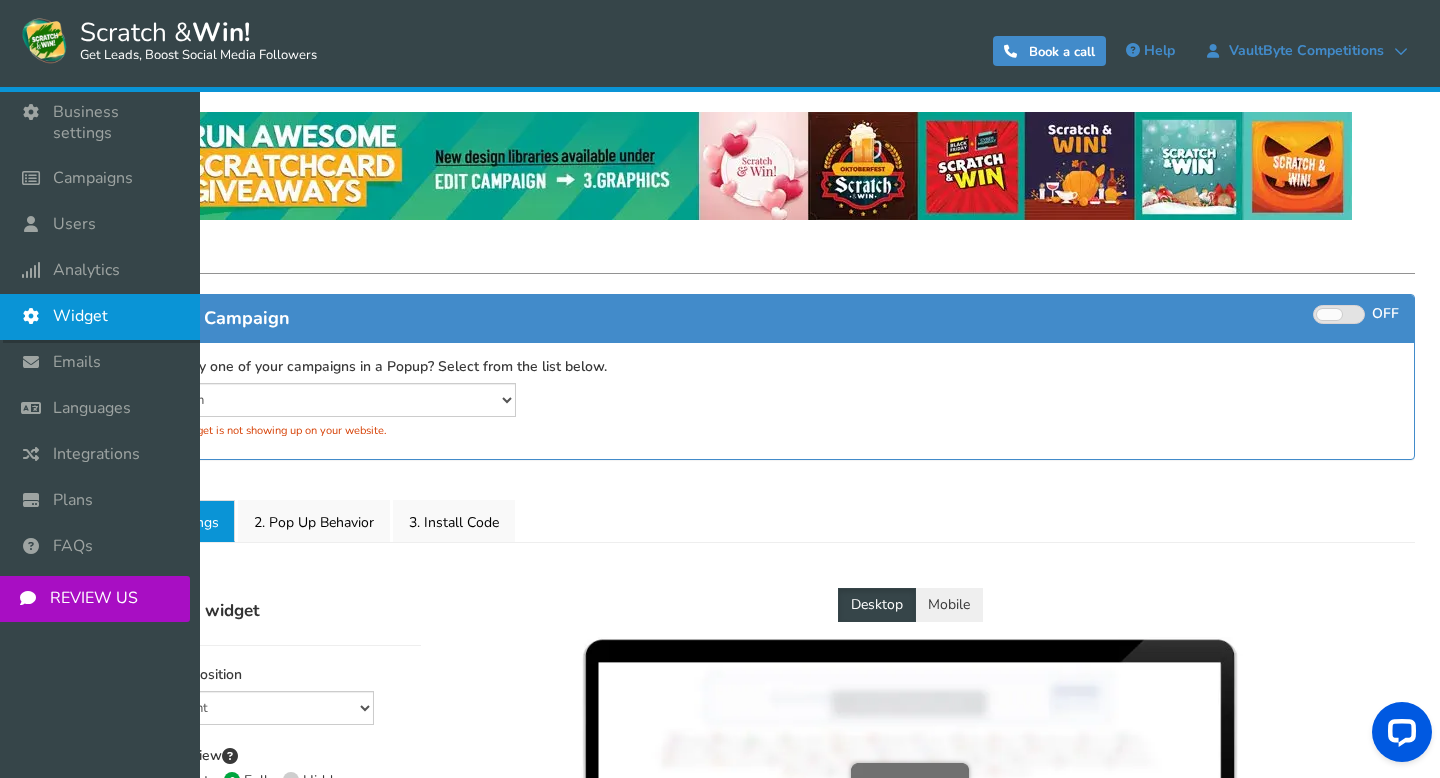 select on "mid-bottom-bar" 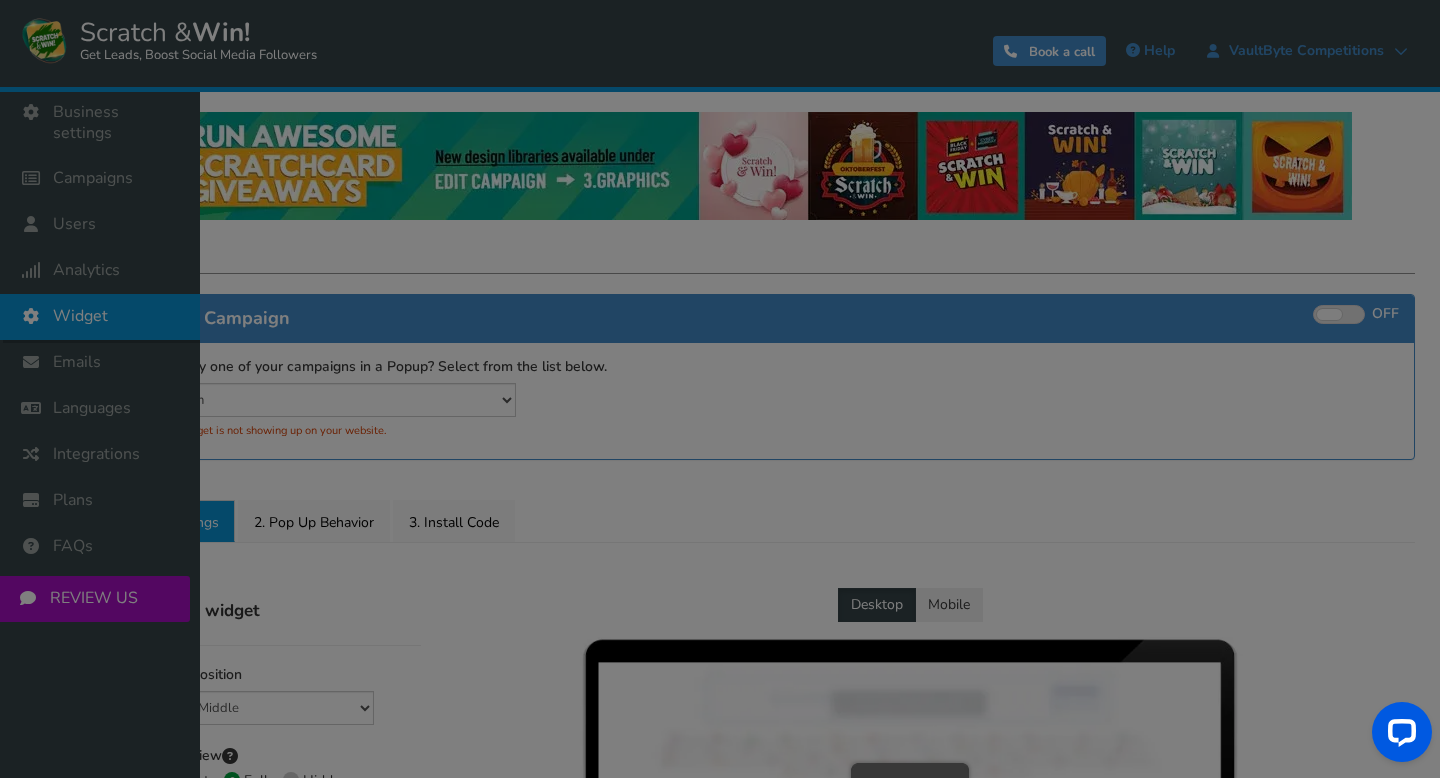 radio on "true" 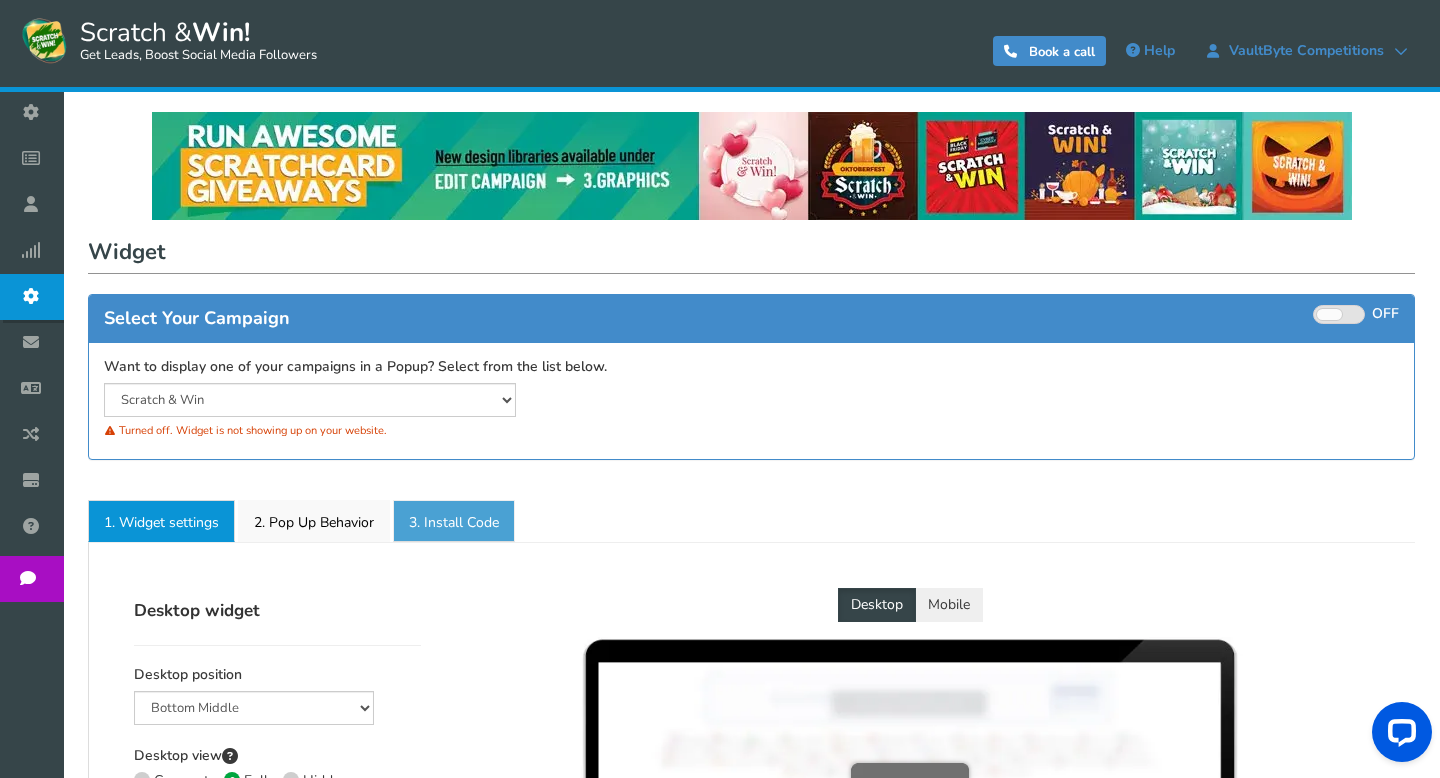 click on "3. Install Code" at bounding box center [454, 521] 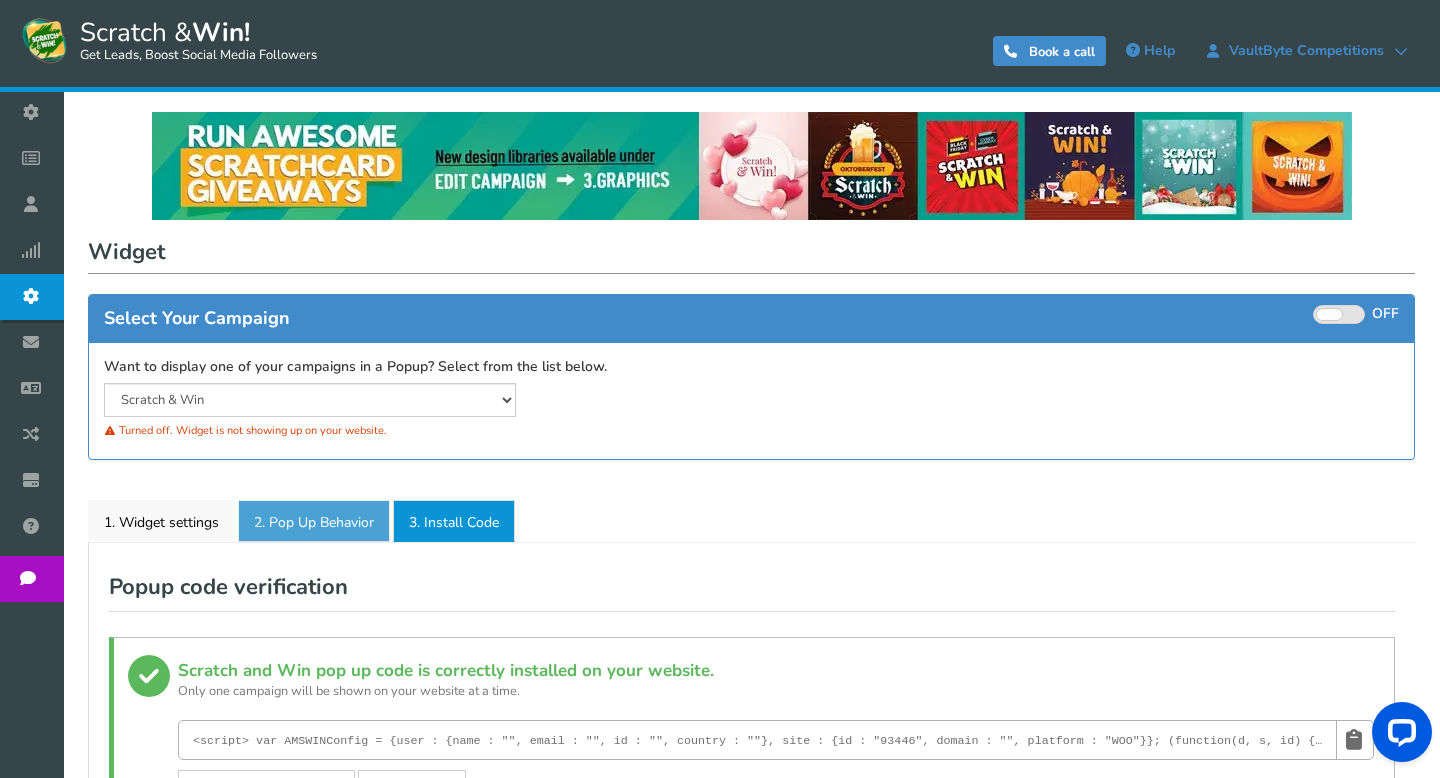 click on "2. Pop Up Behavior" at bounding box center (314, 521) 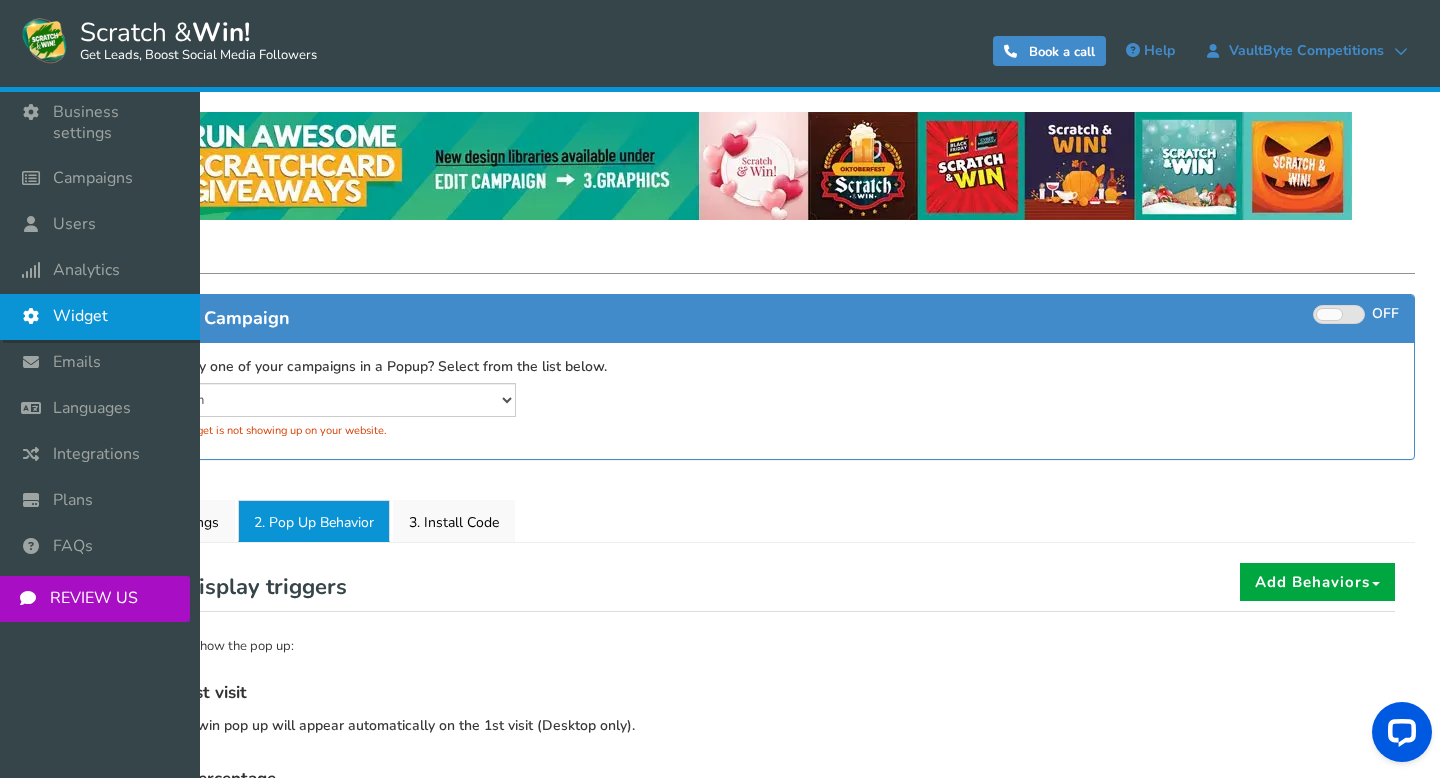 click at bounding box center [36, 316] 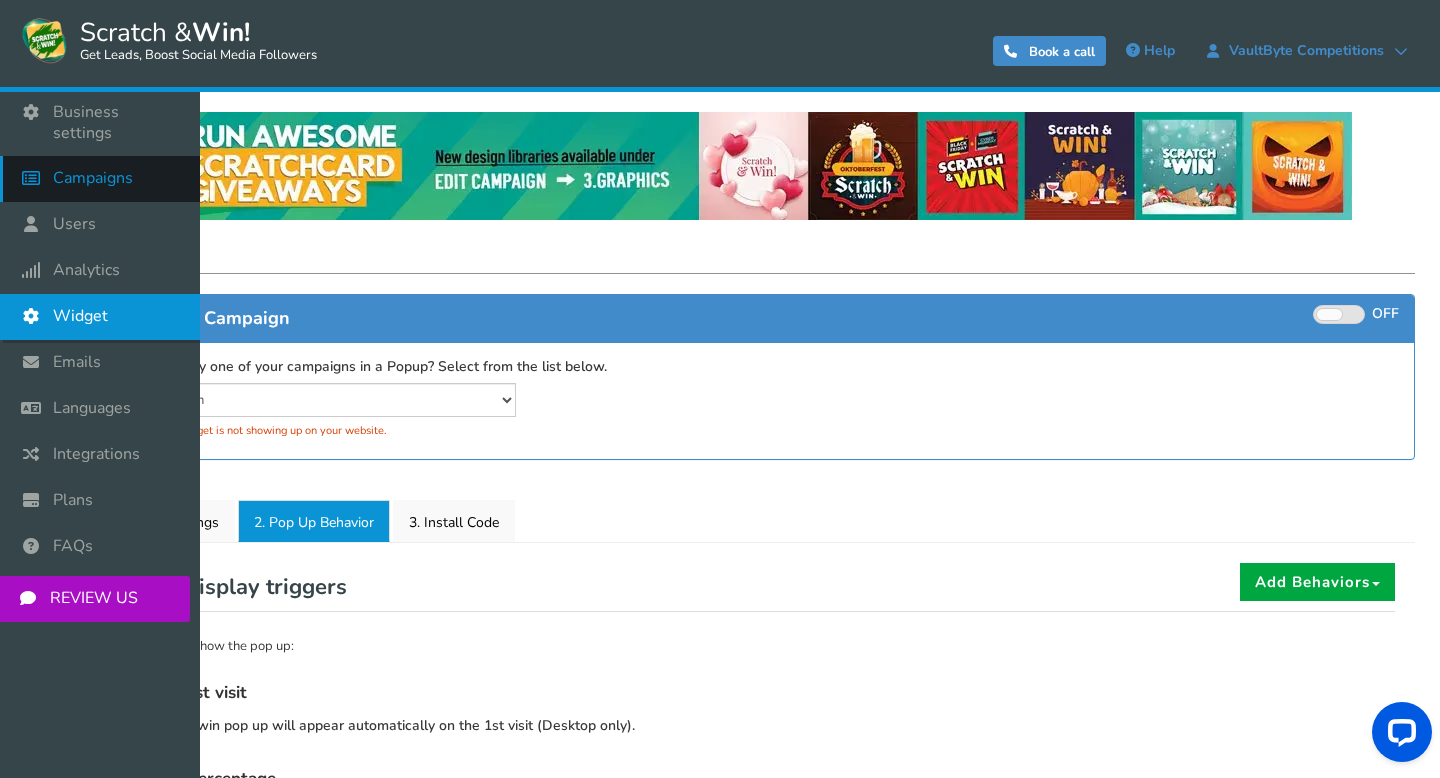 click on "Campaigns" at bounding box center [93, 178] 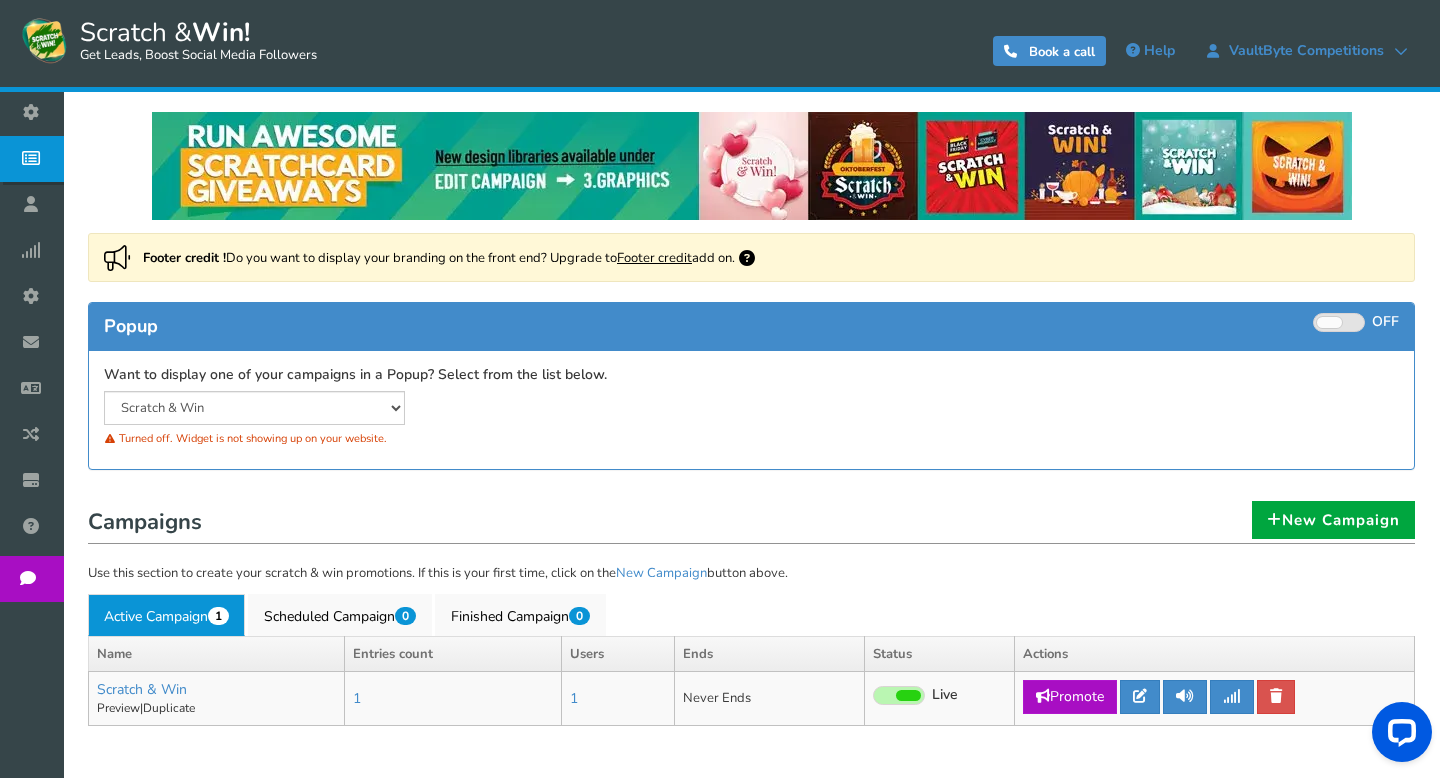 scroll, scrollTop: 100, scrollLeft: 0, axis: vertical 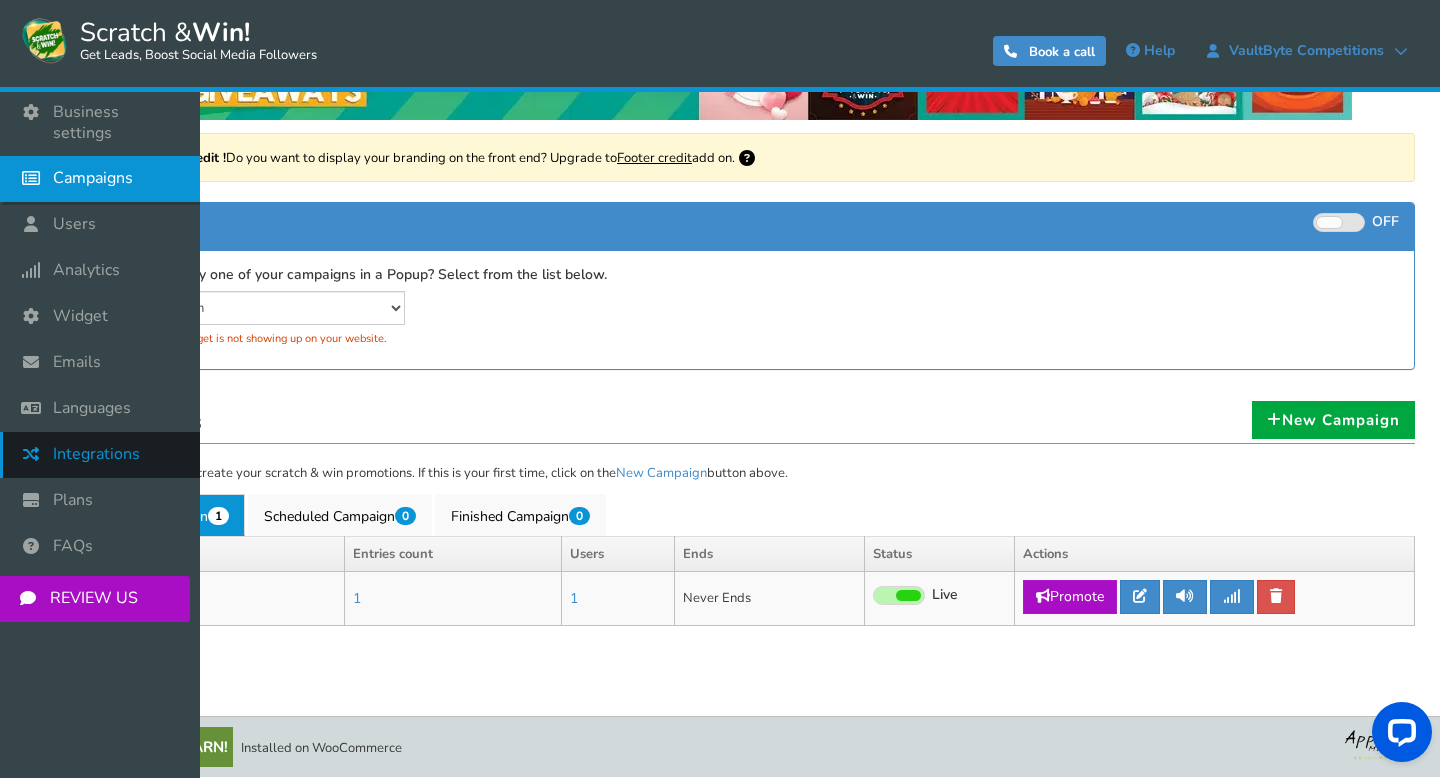 click at bounding box center [36, 454] 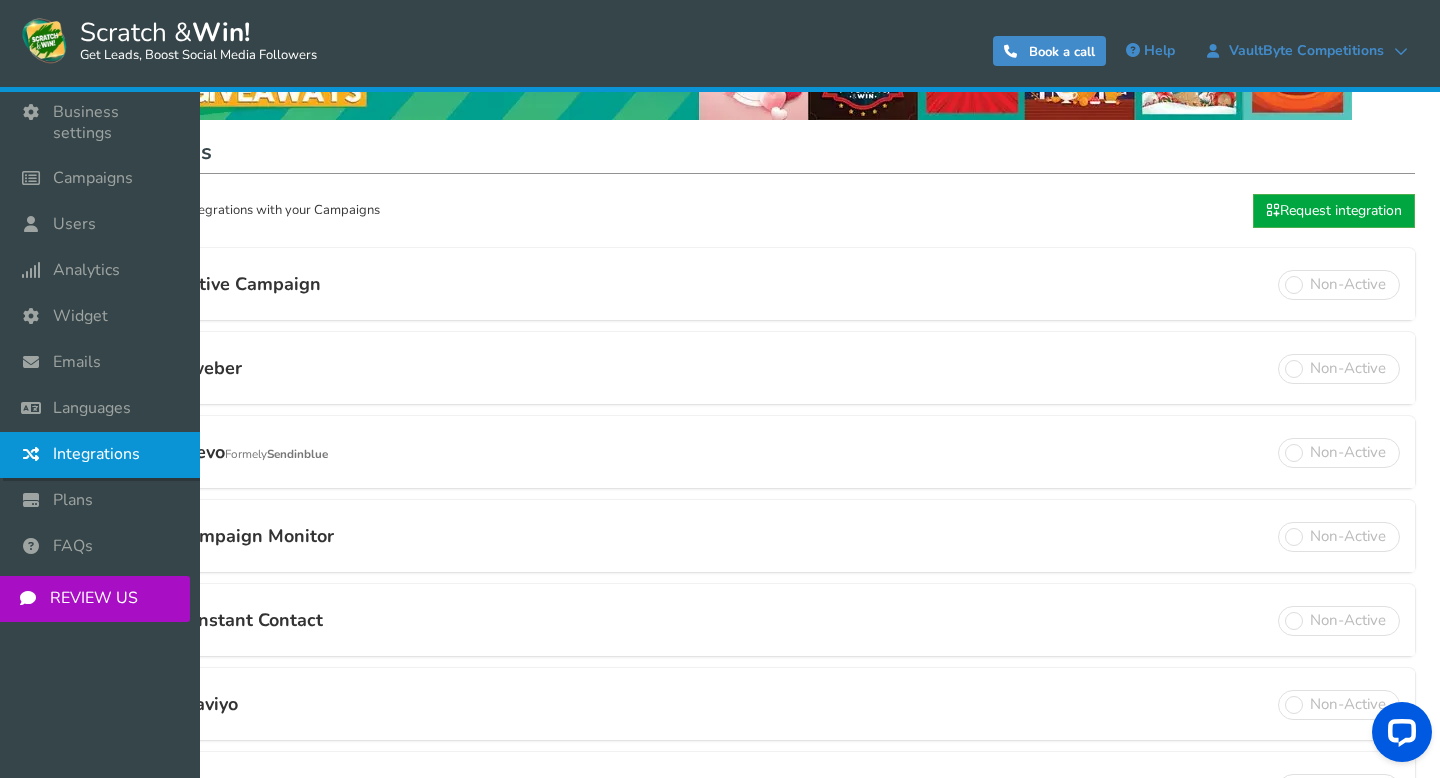 scroll, scrollTop: 0, scrollLeft: 0, axis: both 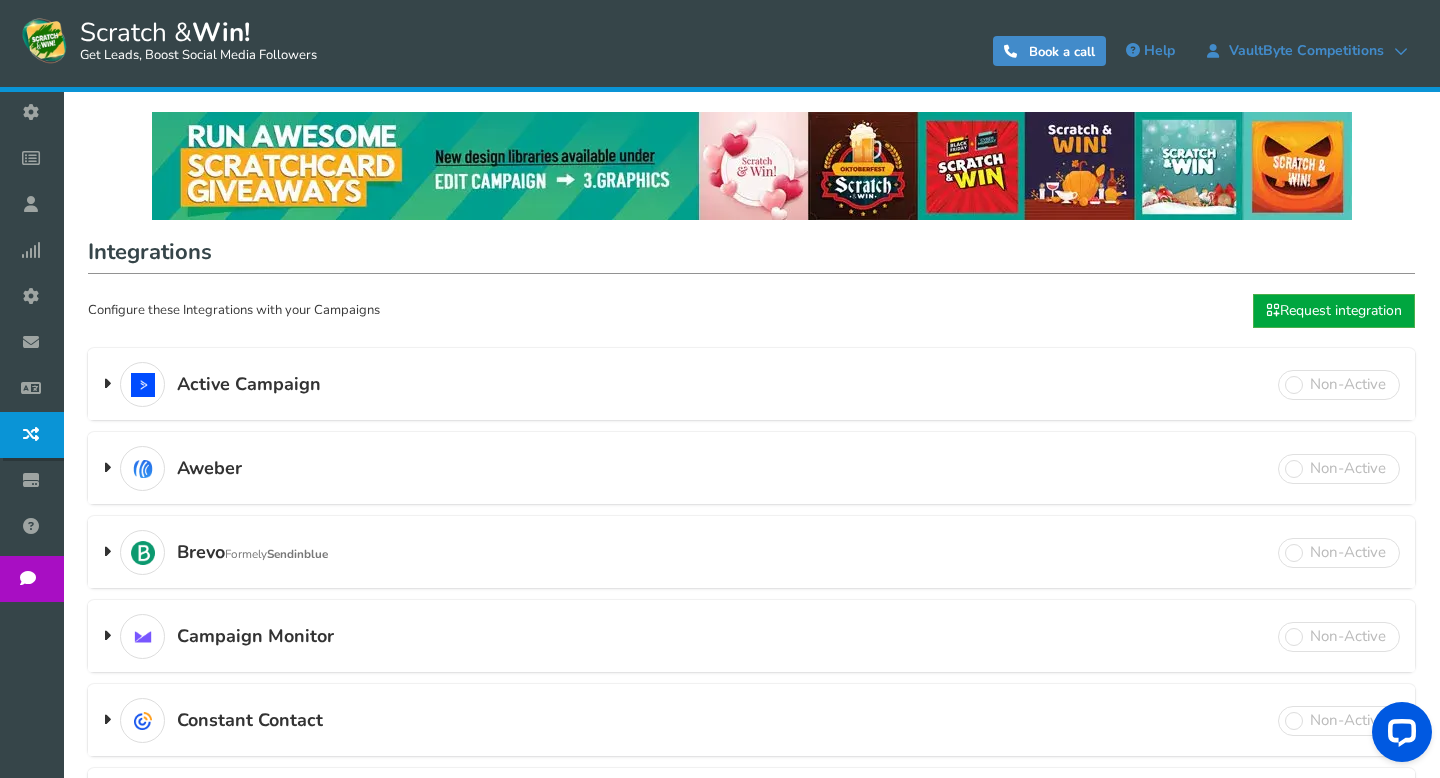click on "Active Campaign
Double opt-in feature available" at bounding box center [751, 385] 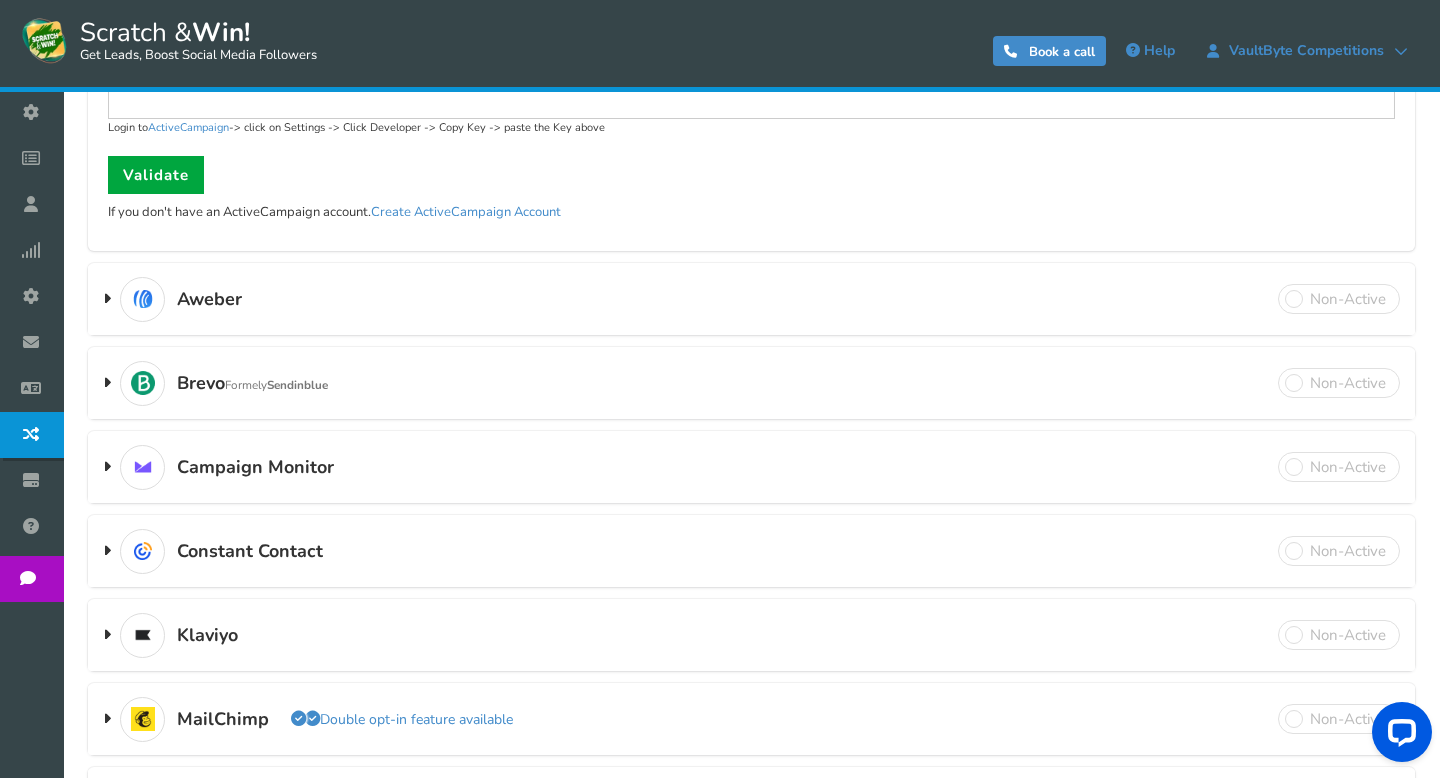 scroll, scrollTop: 438, scrollLeft: 0, axis: vertical 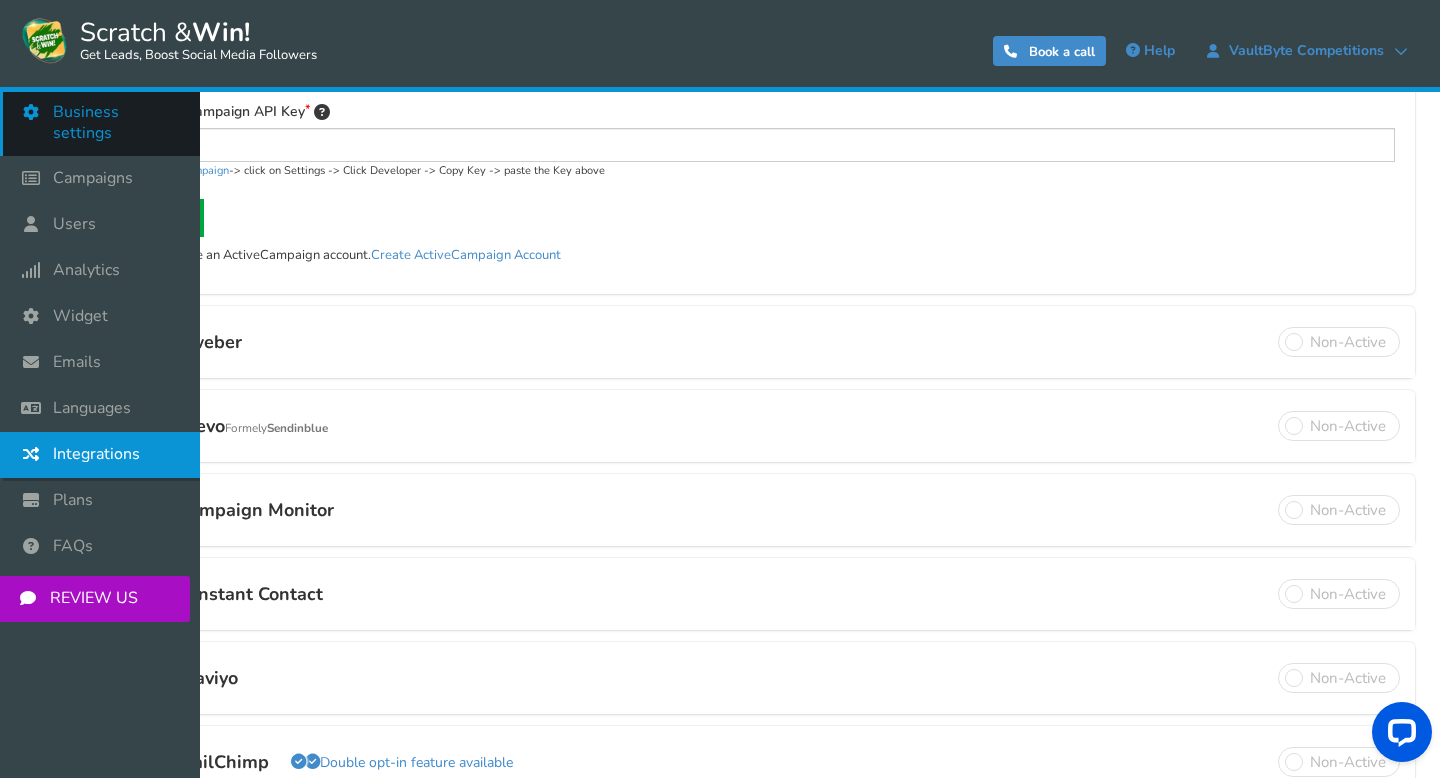 click on "Business settings" at bounding box center [116, 123] 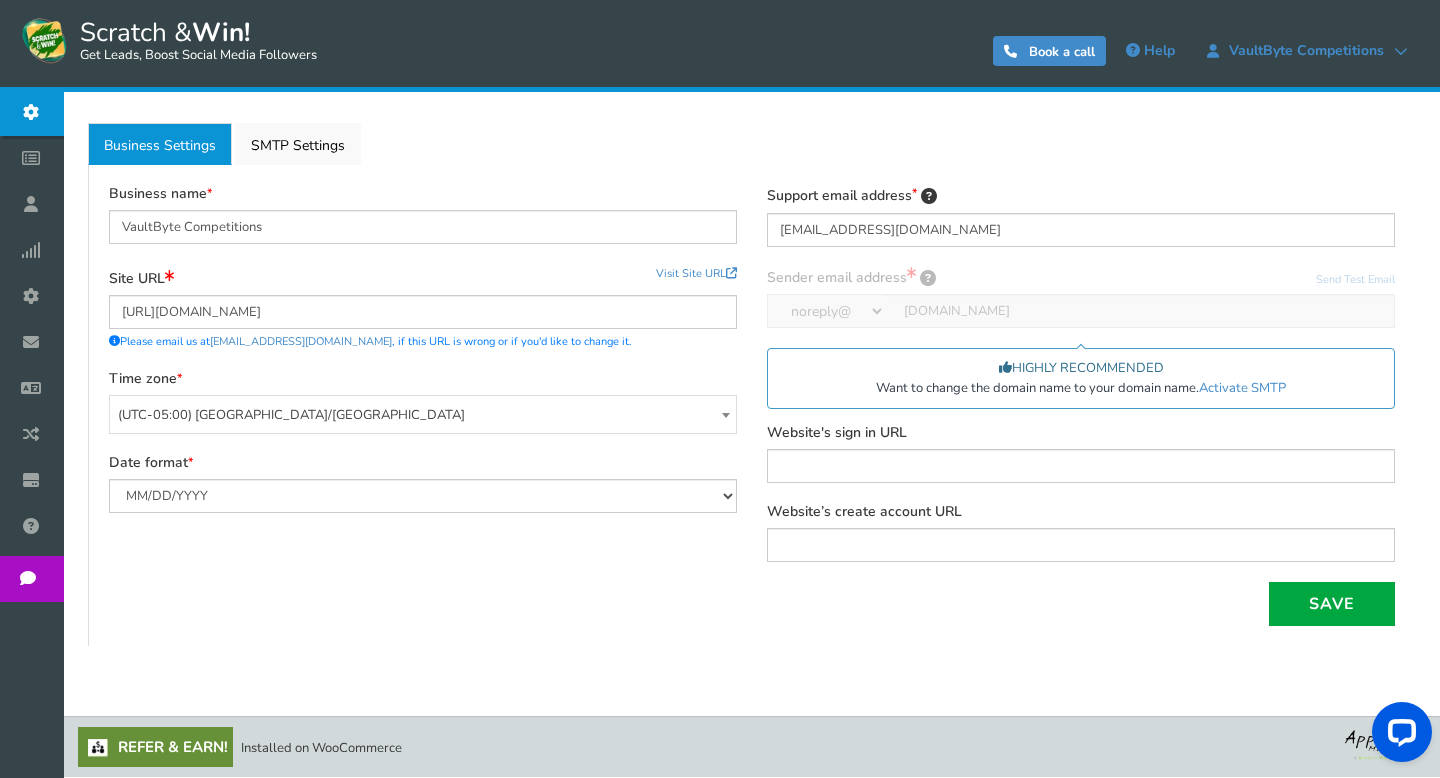 scroll, scrollTop: 0, scrollLeft: 0, axis: both 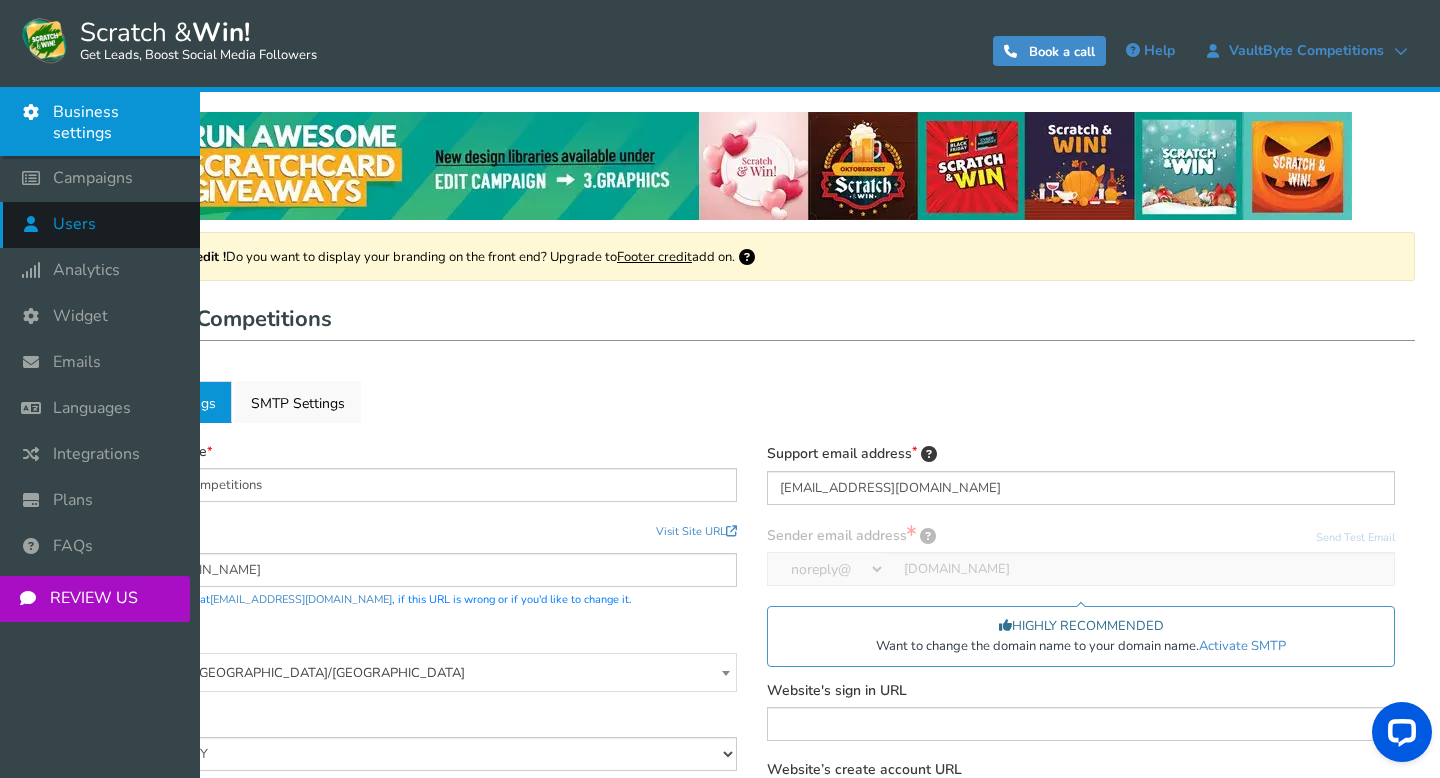 click at bounding box center (36, 224) 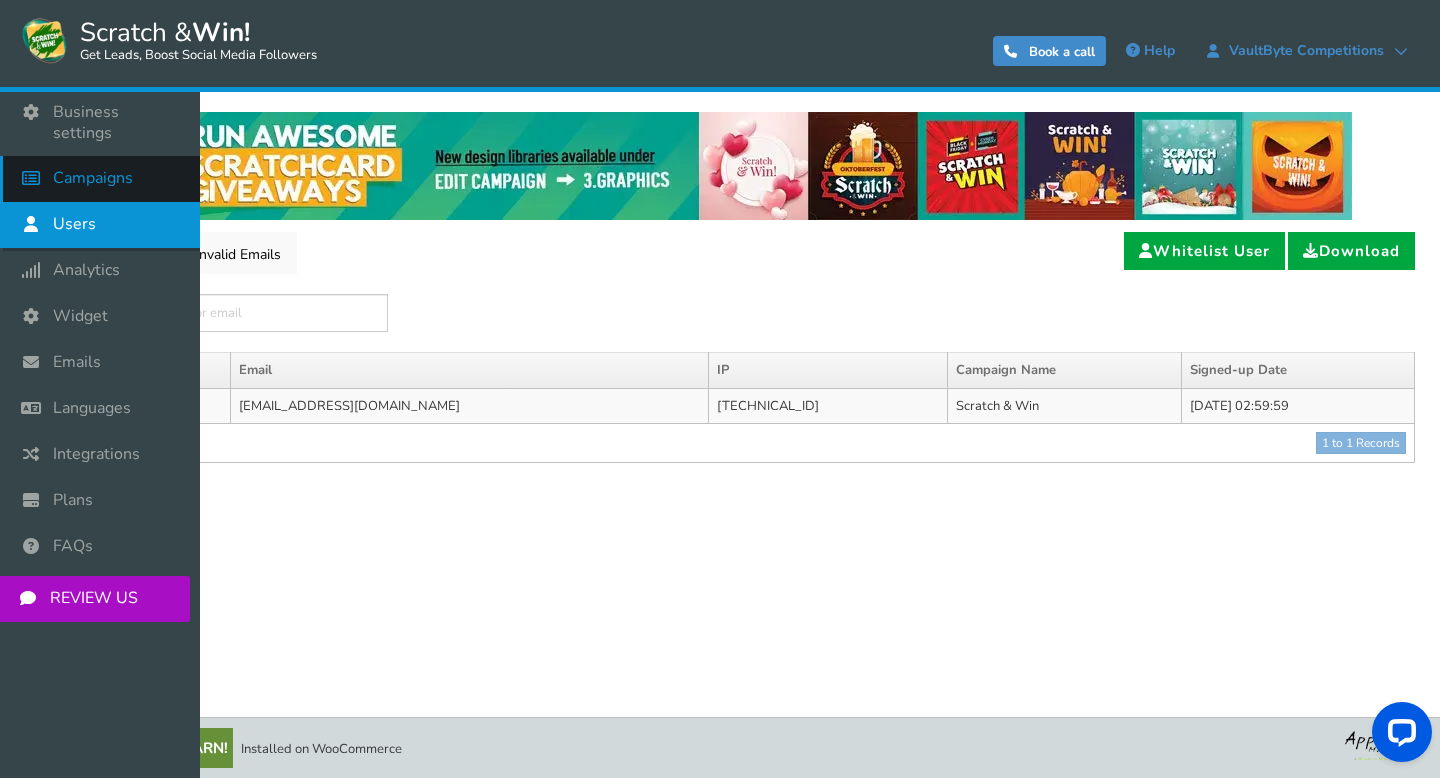 click on "Campaigns" at bounding box center (93, 178) 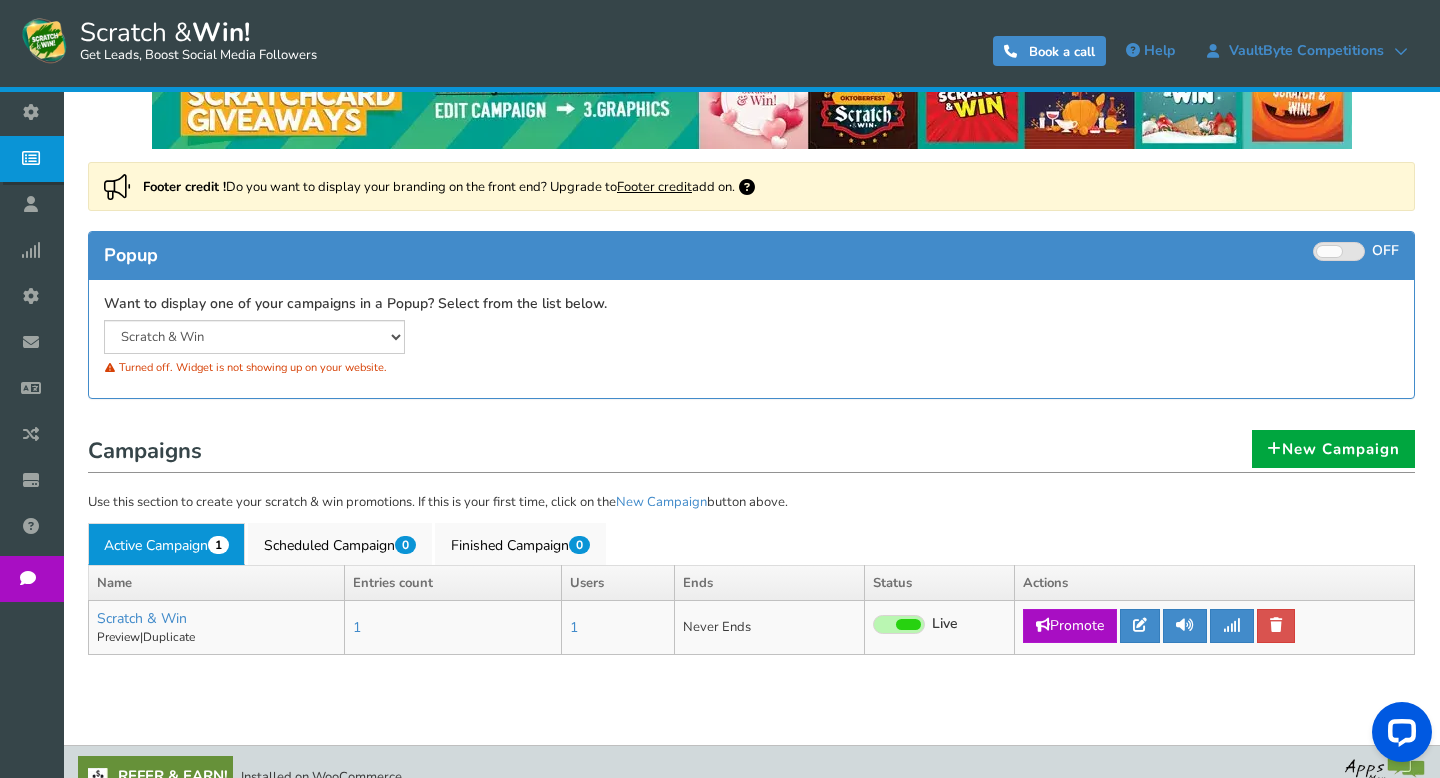 scroll, scrollTop: 100, scrollLeft: 0, axis: vertical 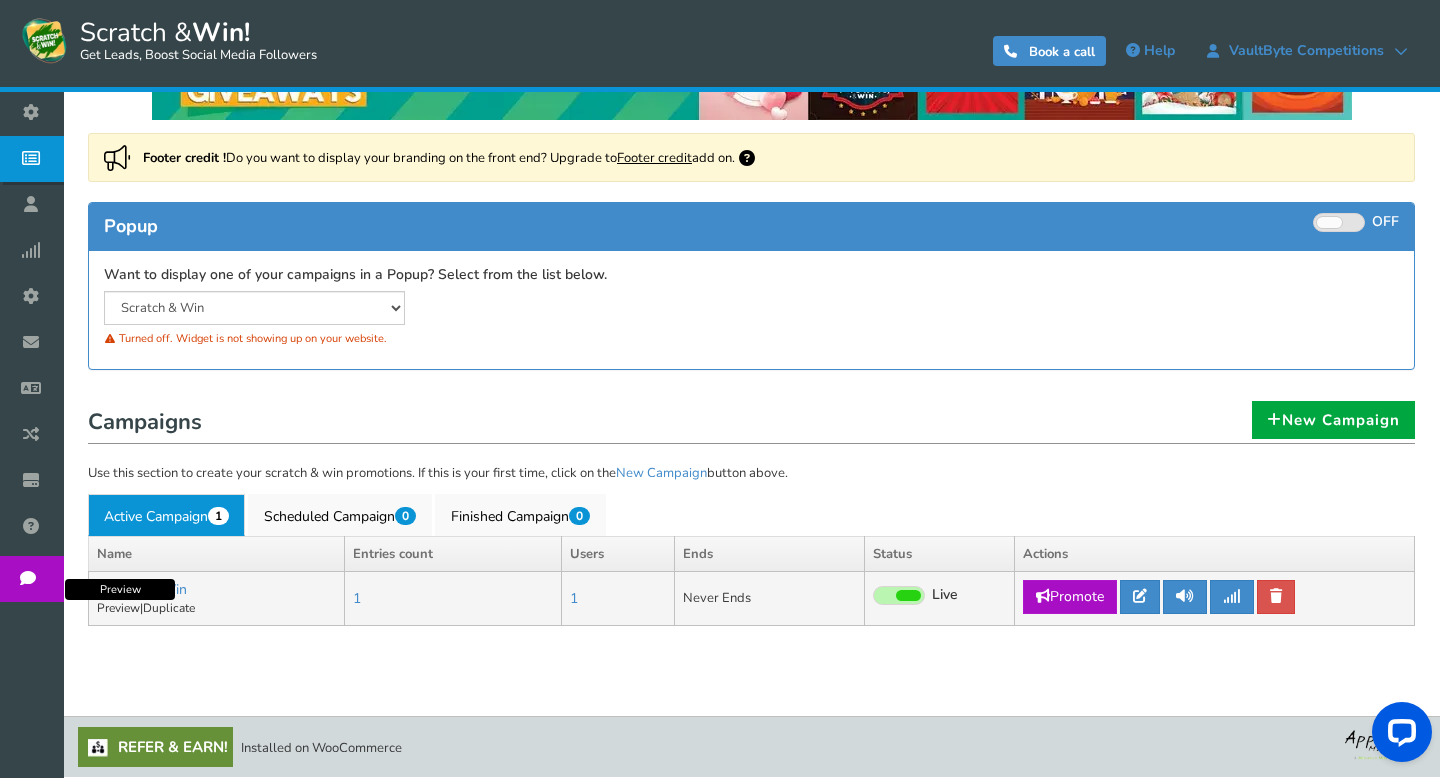 click on "Preview" at bounding box center (118, 608) 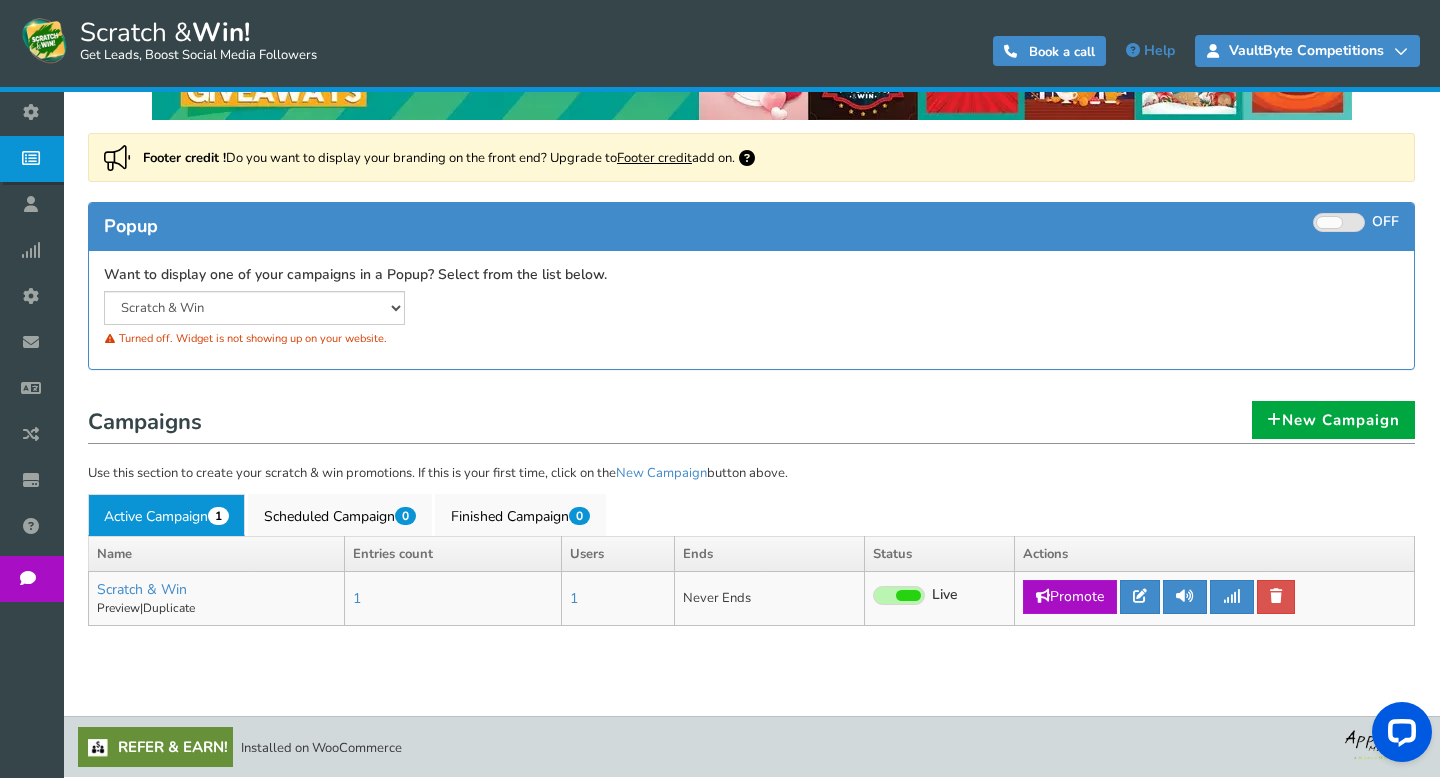 click on "VaultByte Competitions" at bounding box center (1306, 51) 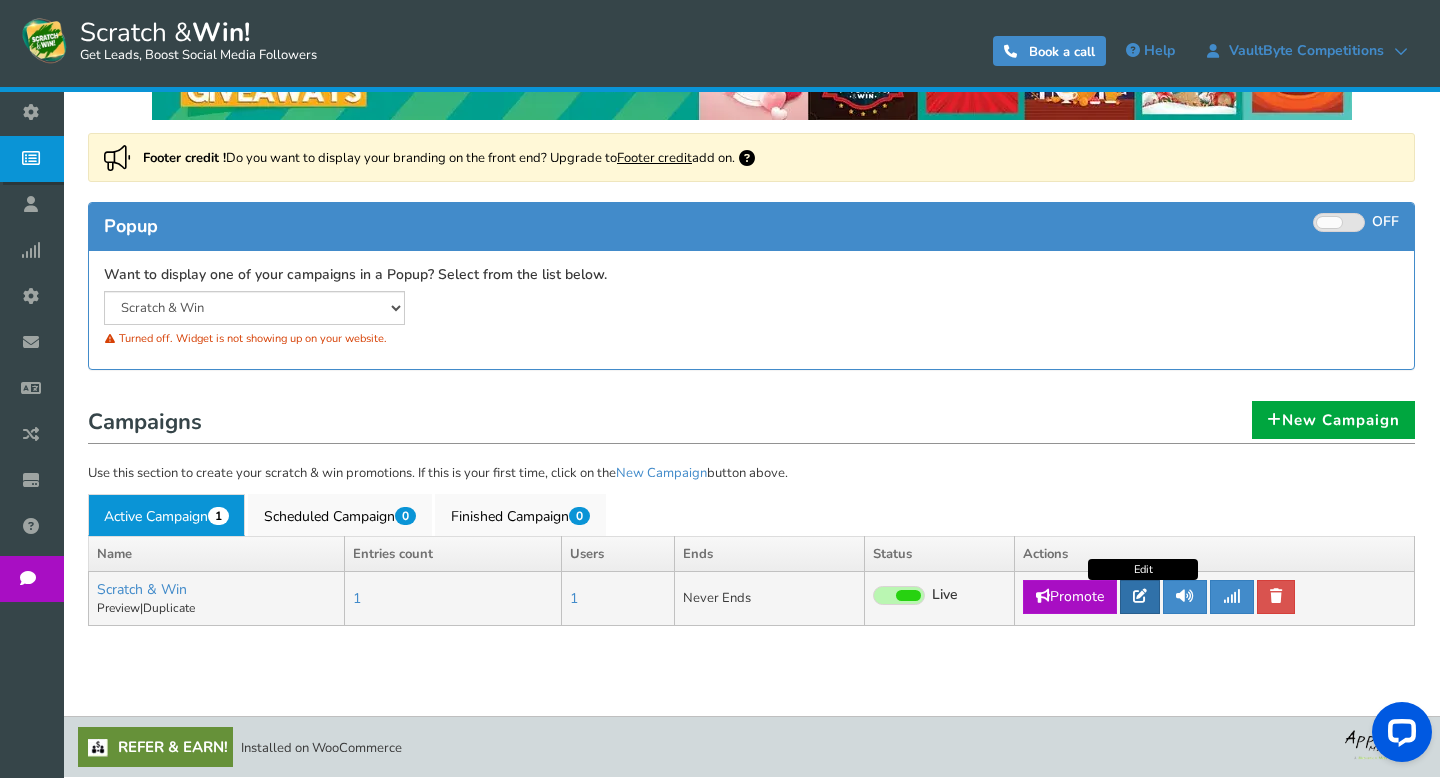 click at bounding box center (1140, 596) 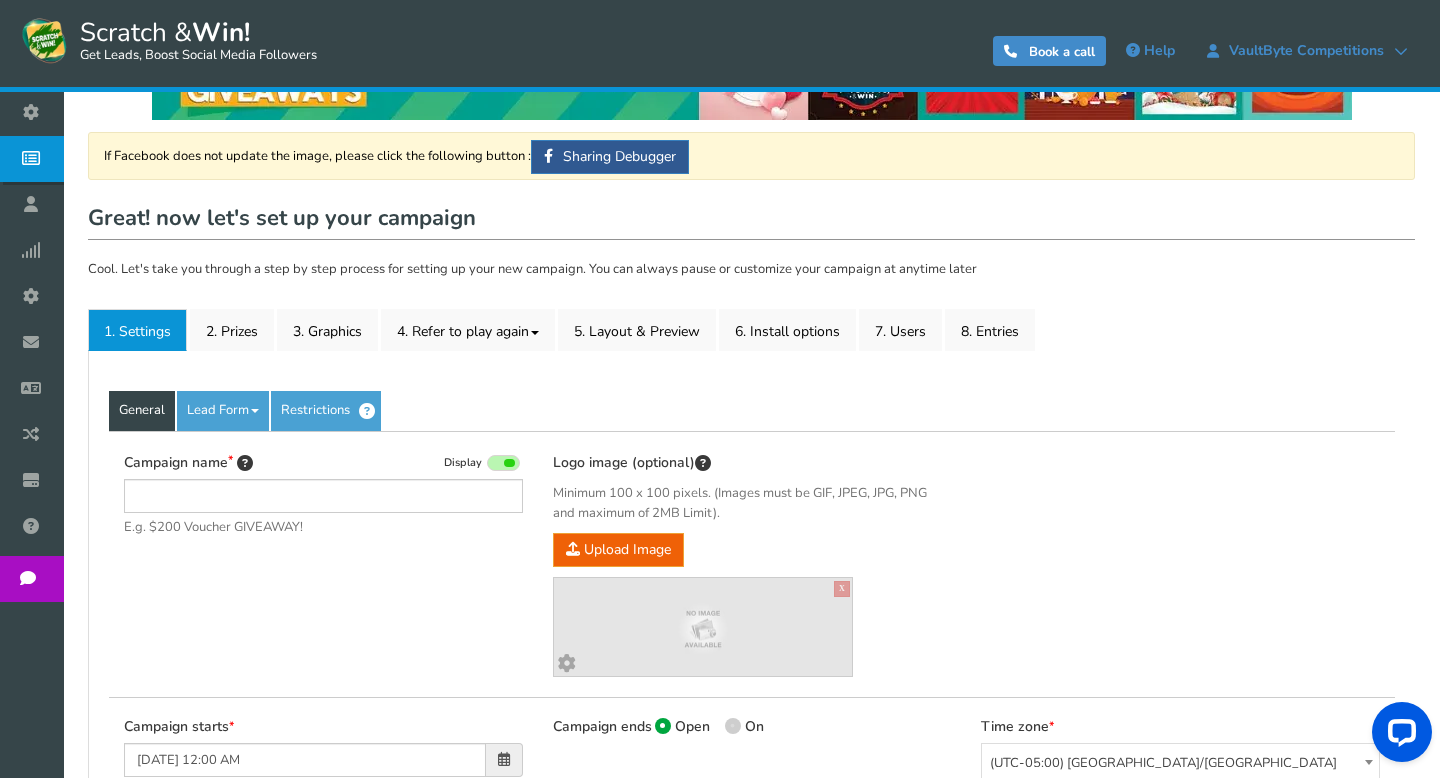 scroll, scrollTop: 0, scrollLeft: 0, axis: both 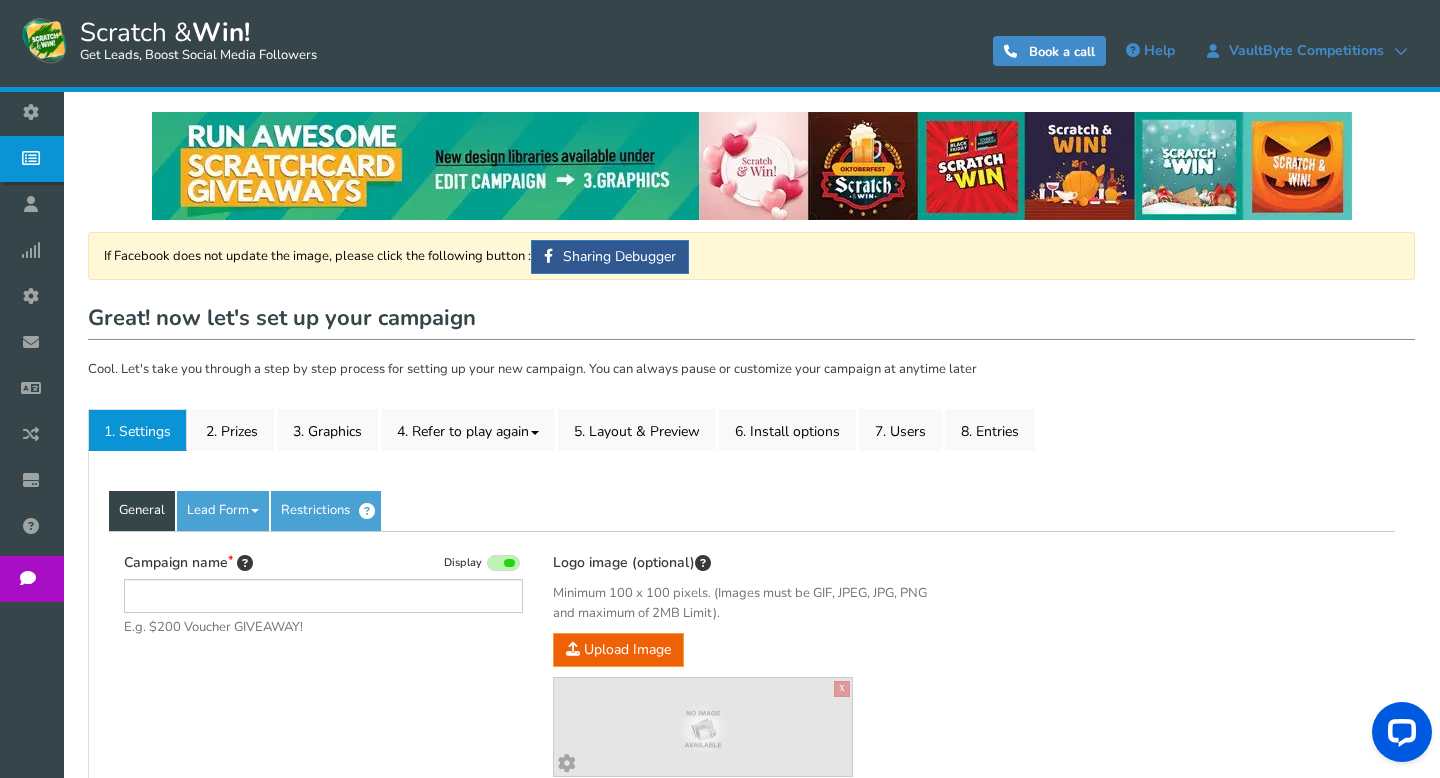 type on "Scratch & Win" 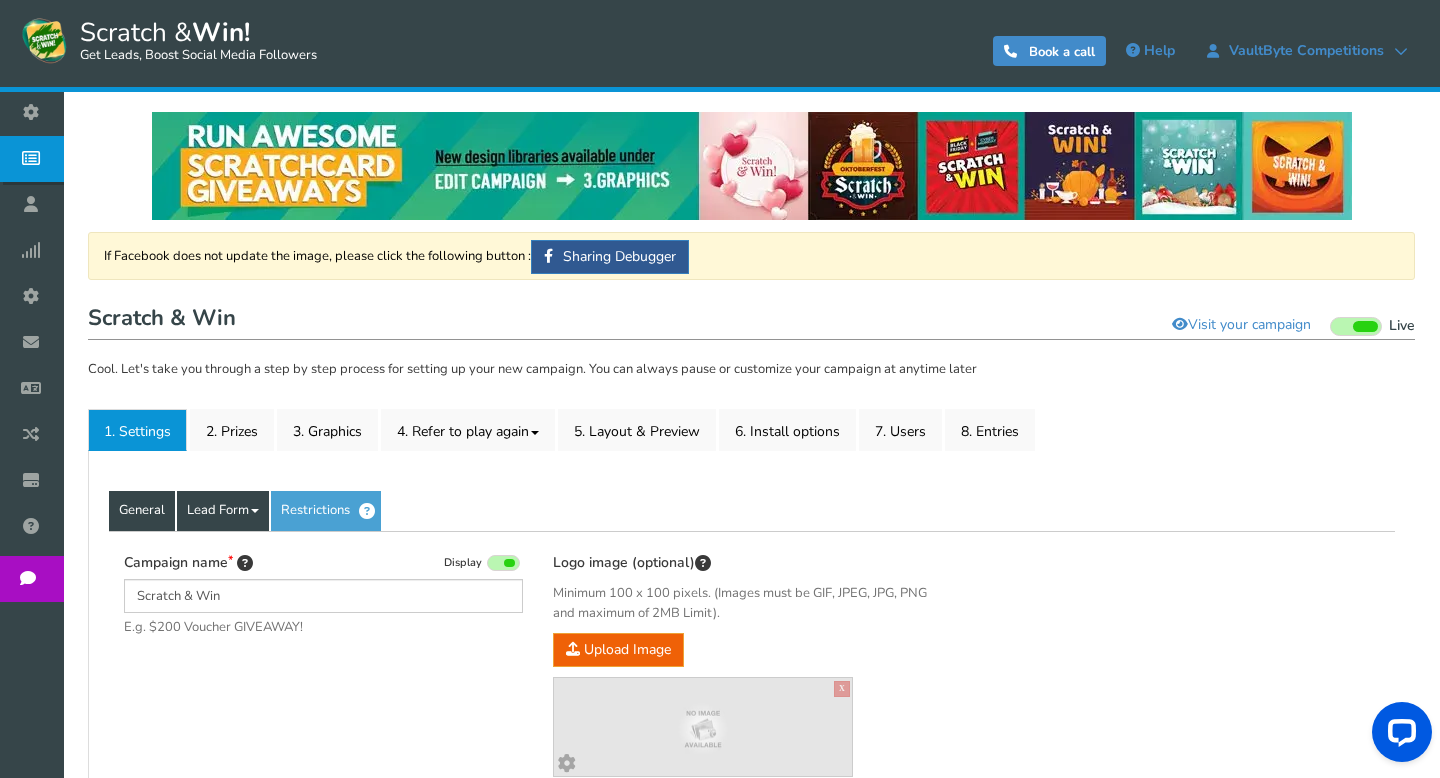 click on "Lead Form" at bounding box center (223, 511) 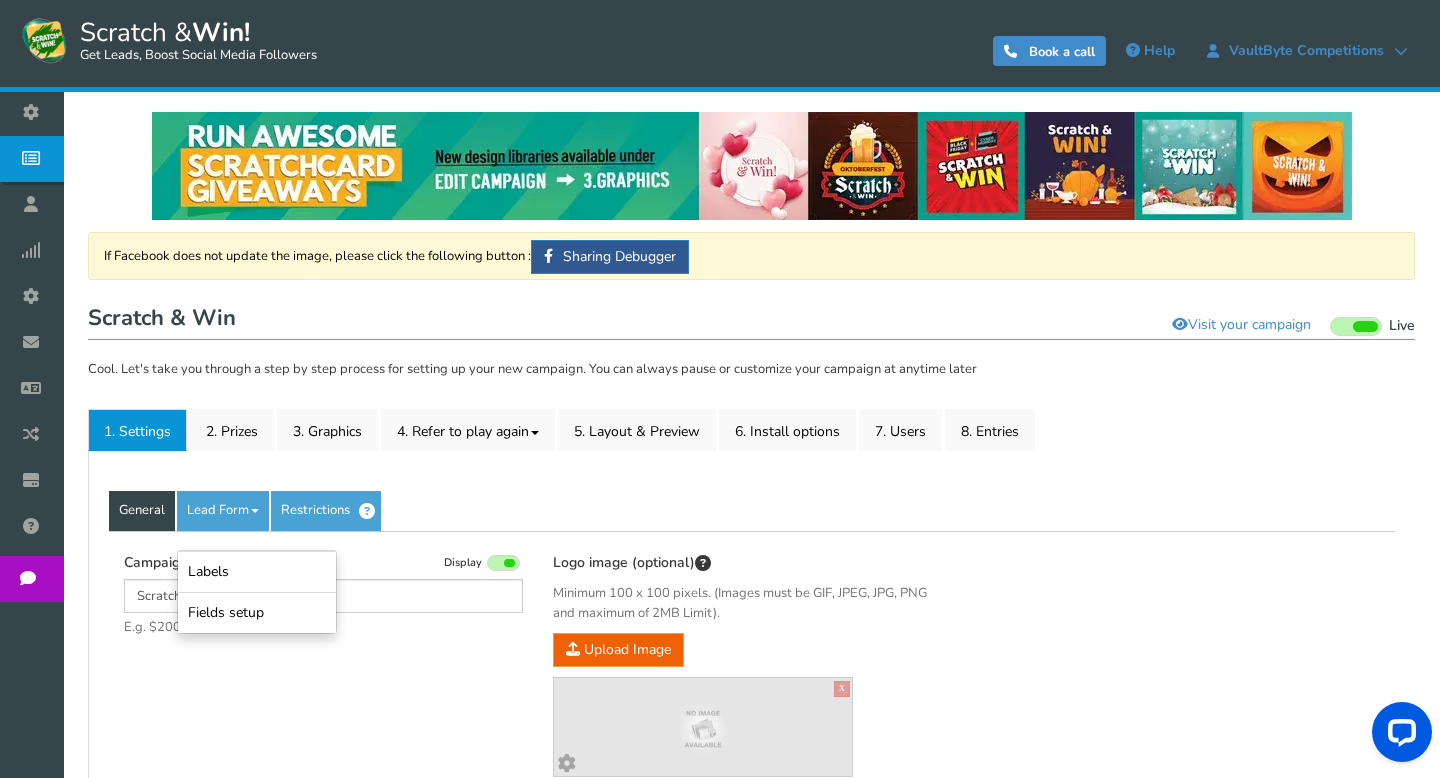 click on "General
Lead Form
Labels
Fields setup
Restrictions
Allow users to play again after a certain time interval
Yes
Recommended
No 1440 in Minutes" at bounding box center (751, 904) 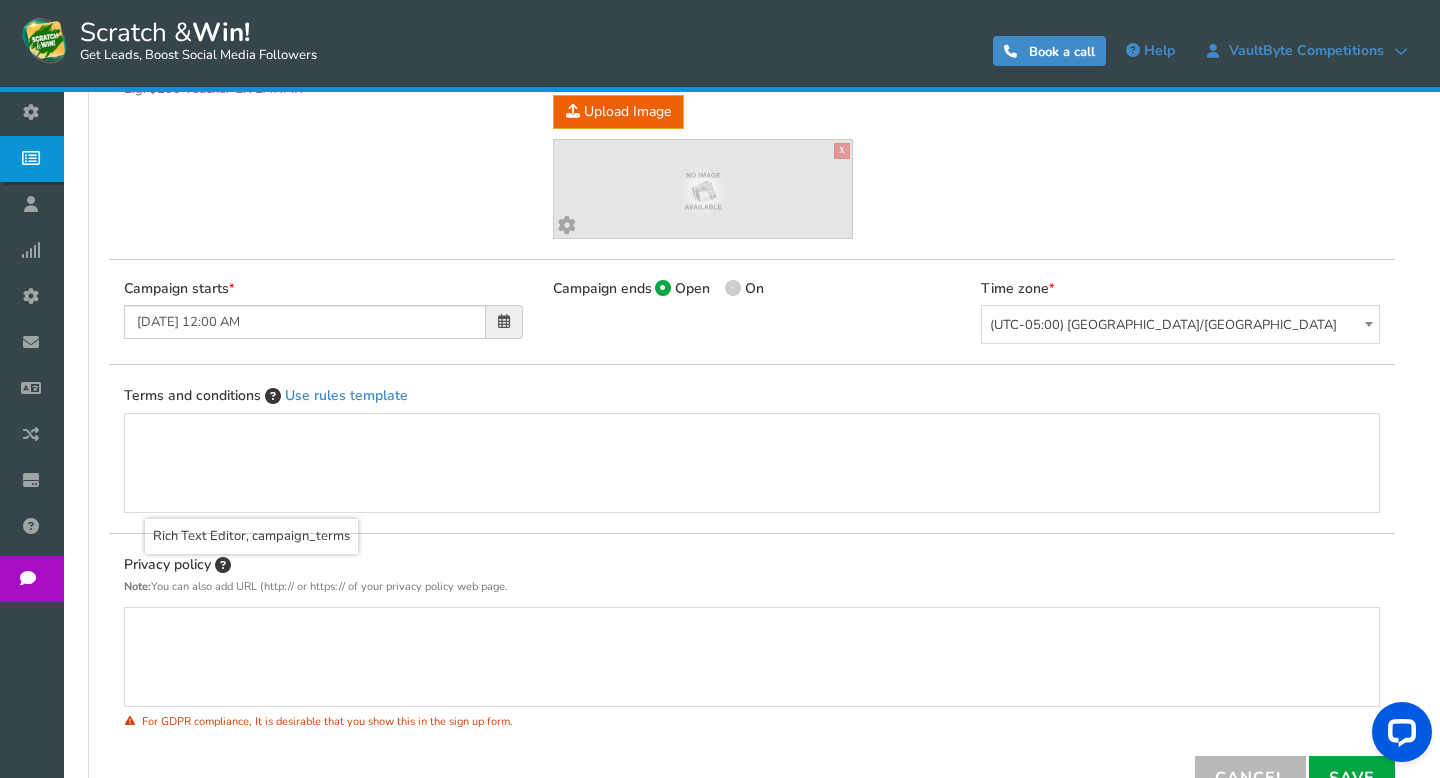scroll, scrollTop: 0, scrollLeft: 0, axis: both 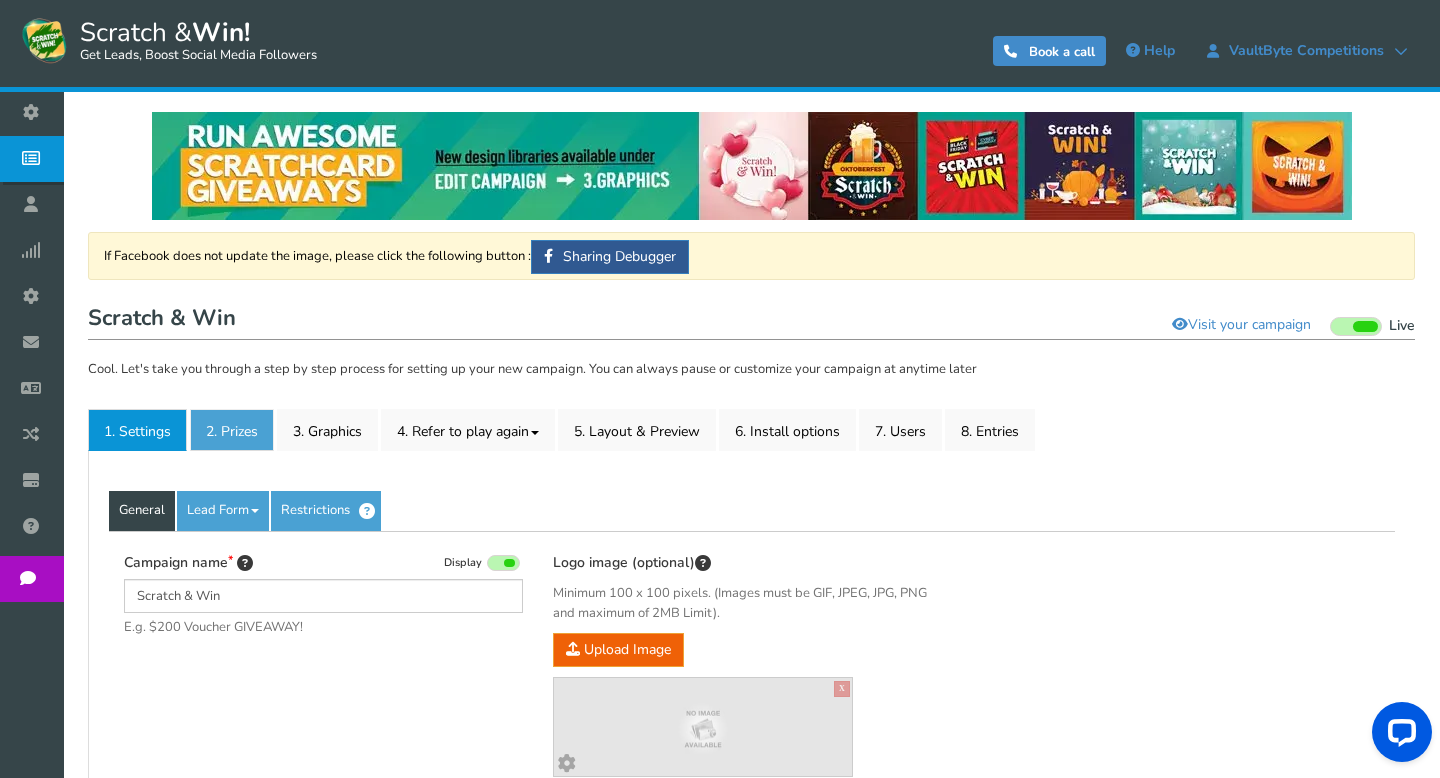 click on "2. Prizes" at bounding box center (232, 430) 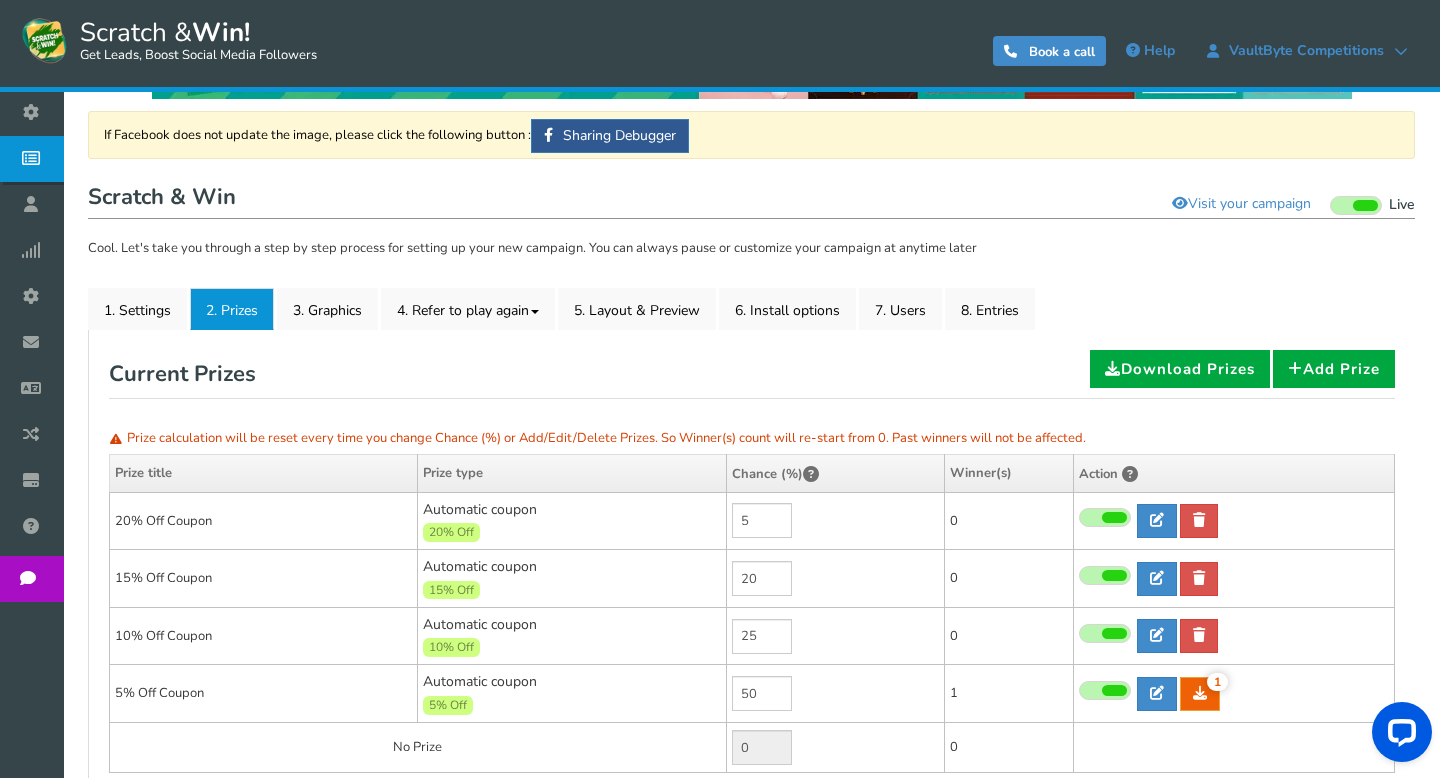 scroll, scrollTop: 50, scrollLeft: 0, axis: vertical 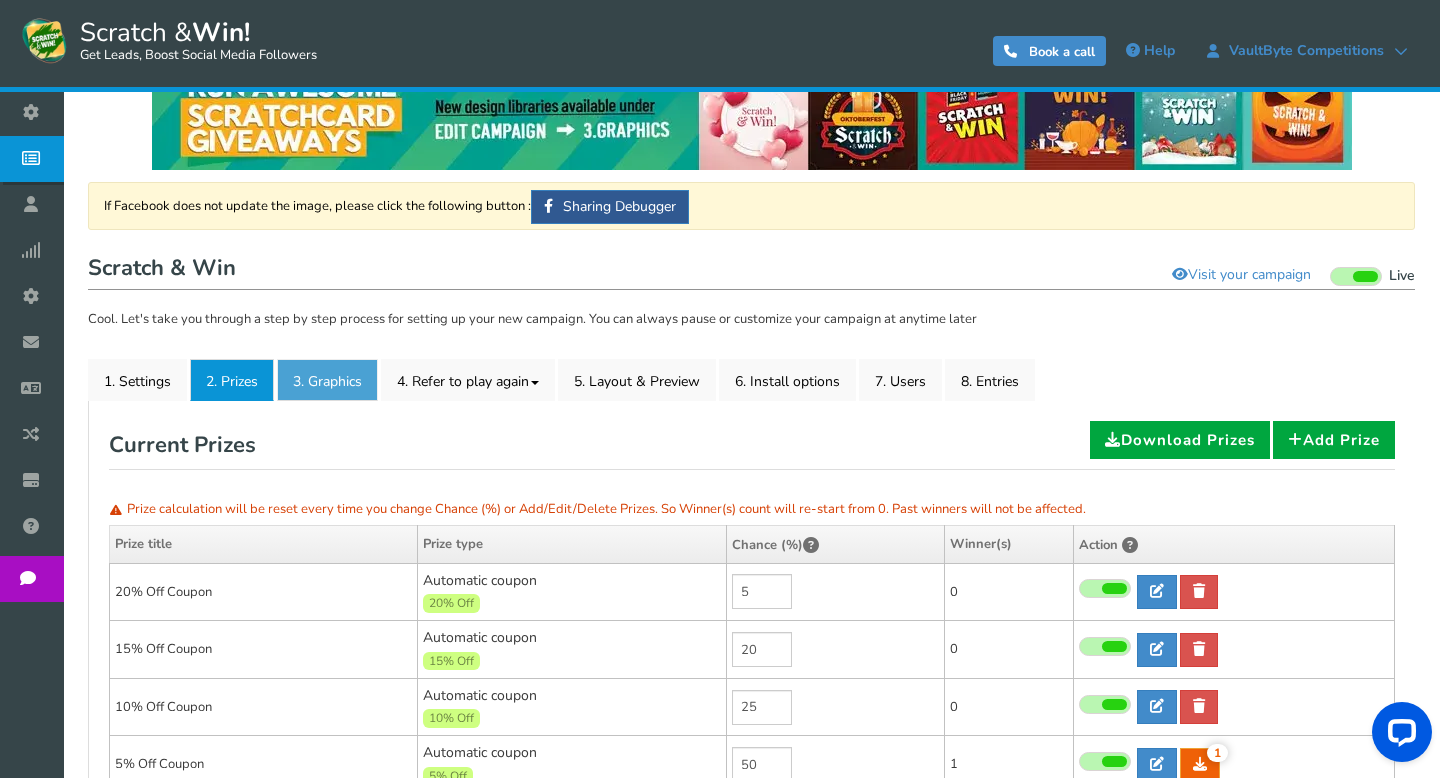 click on "3. Graphics" at bounding box center (327, 380) 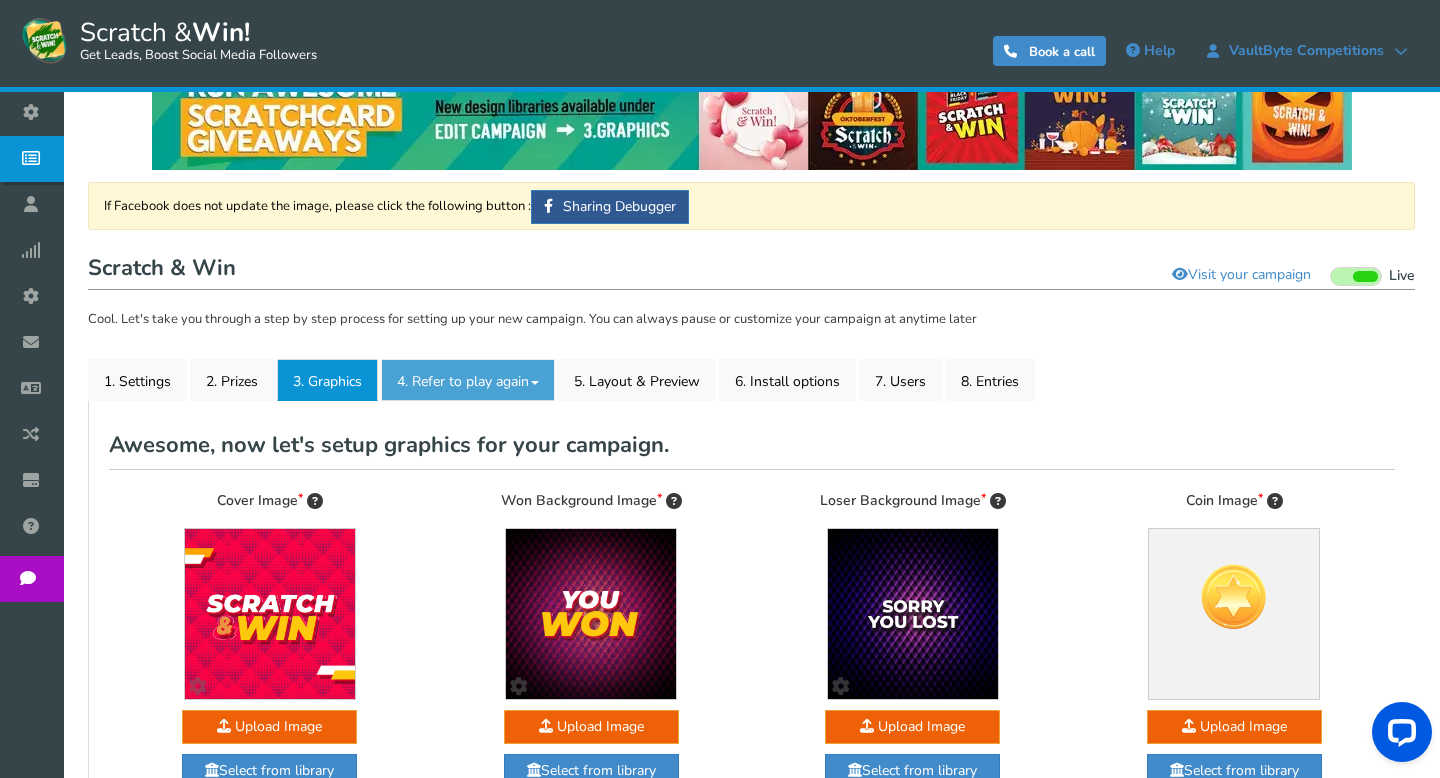 click on "4. Refer to play again" at bounding box center (468, 380) 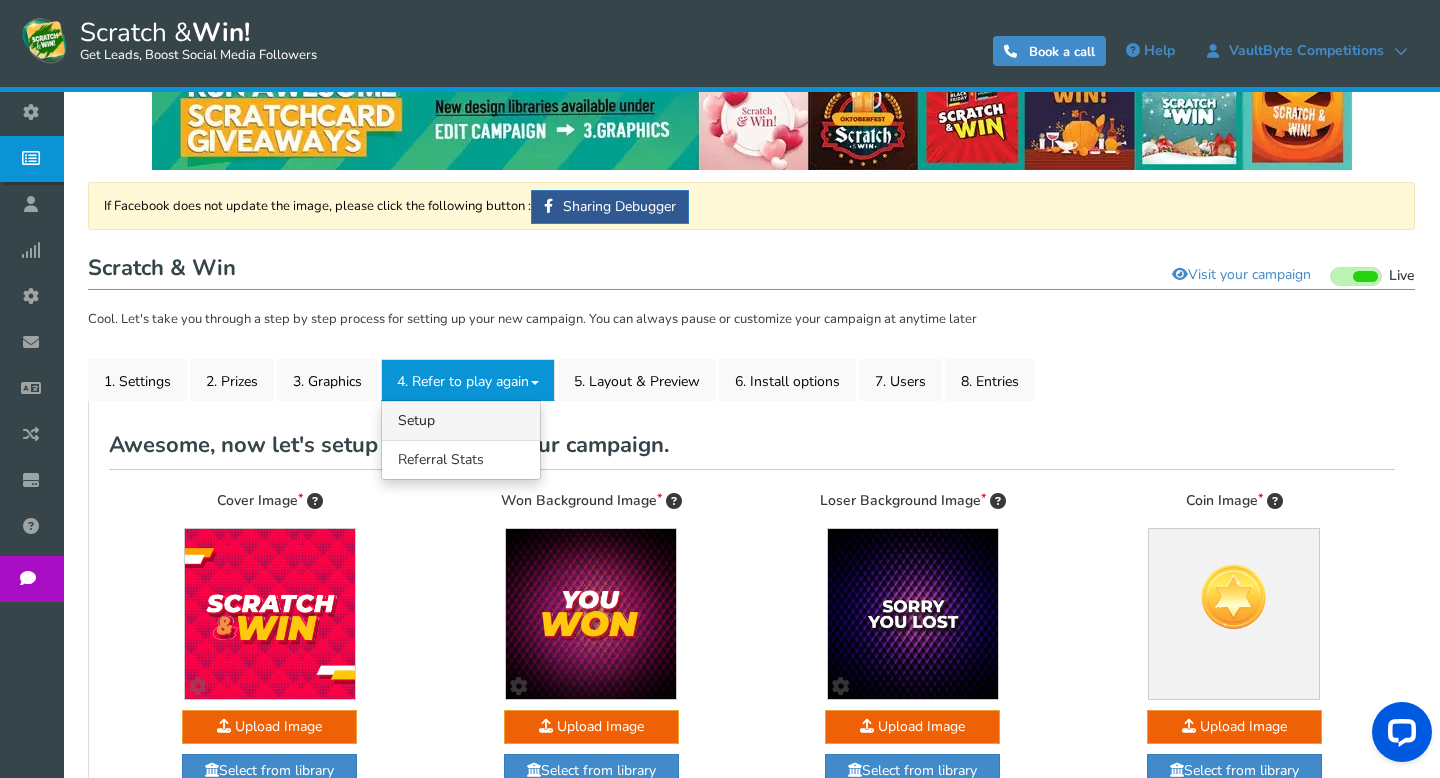 click on "4.1 Referrals  Setup" at bounding box center [461, 420] 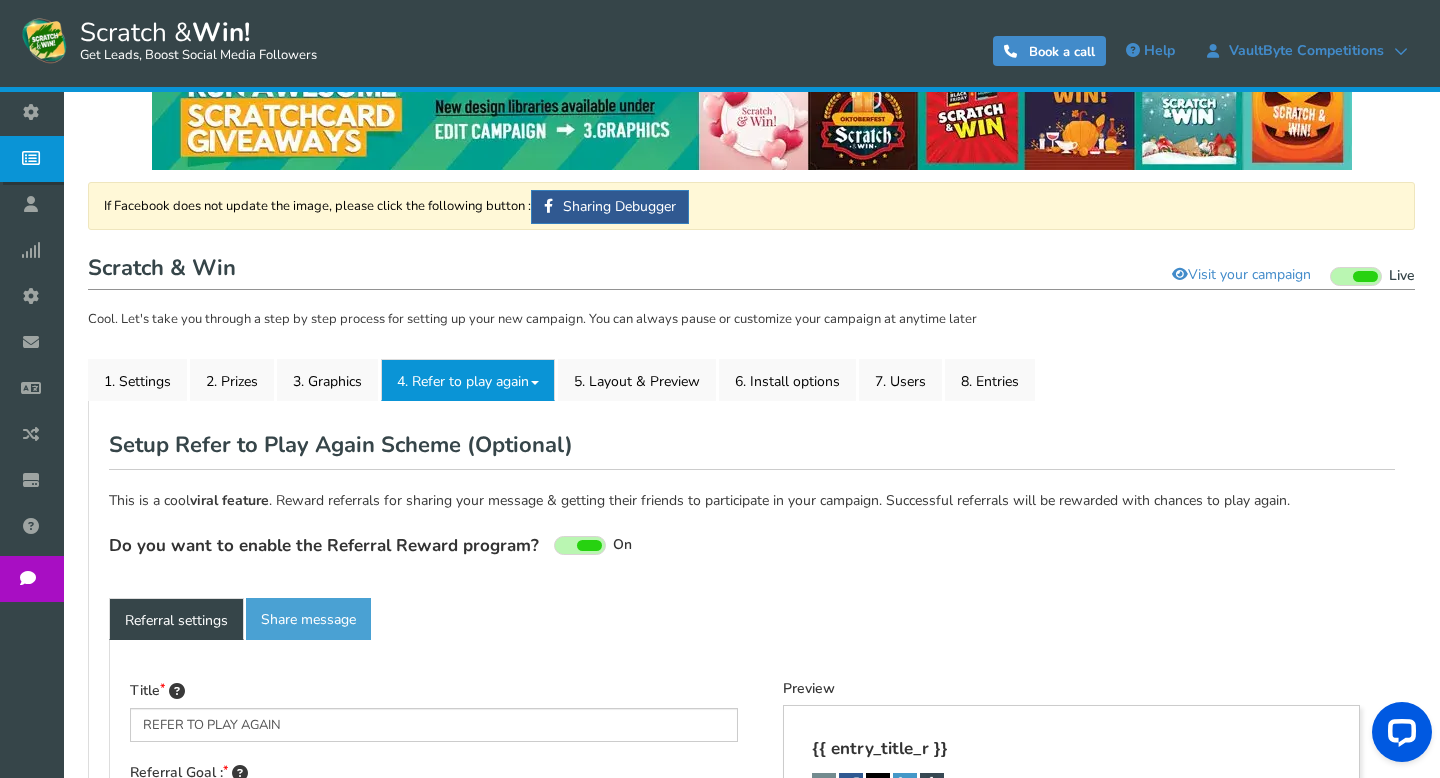 type on "Refer your friends and get more chances to win!" 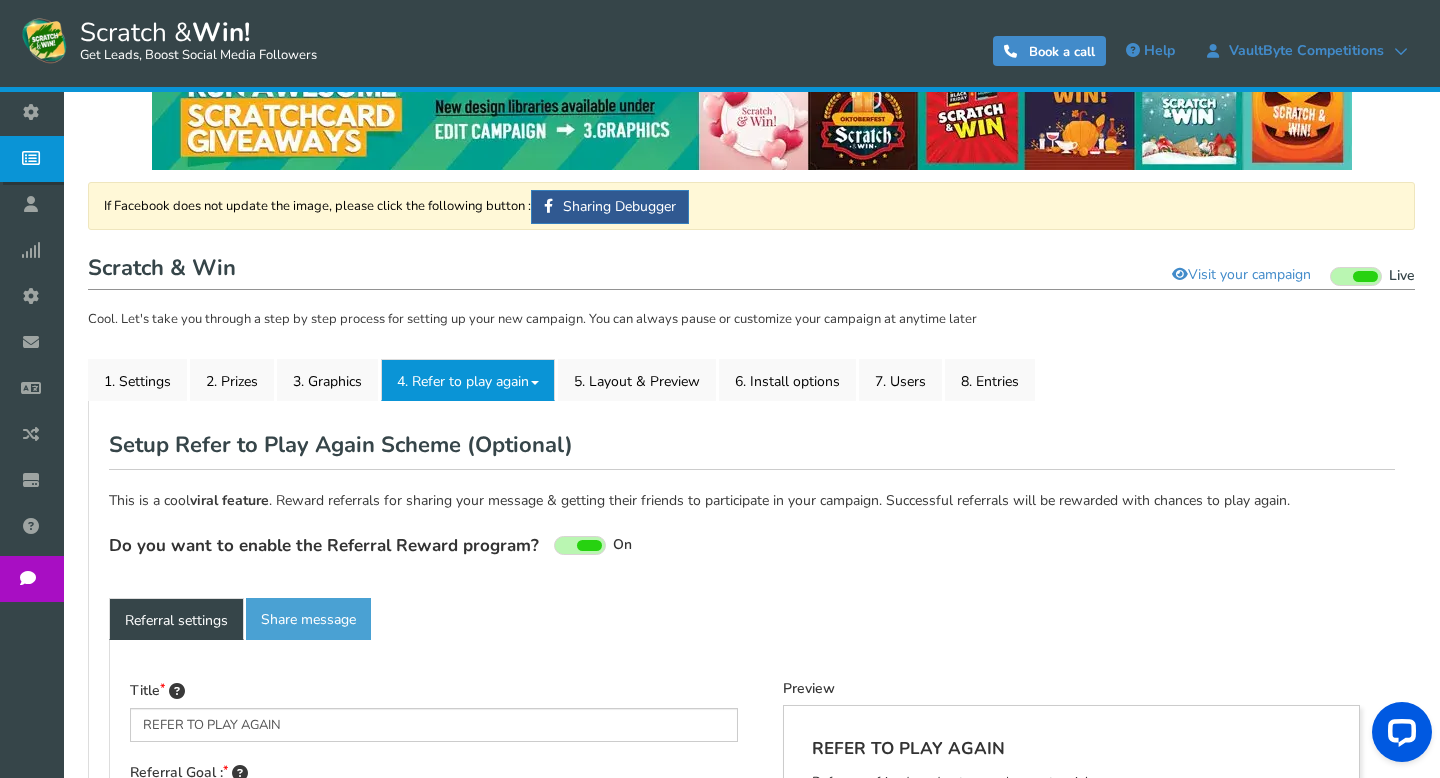 click on "4. Refer to play again" at bounding box center (468, 380) 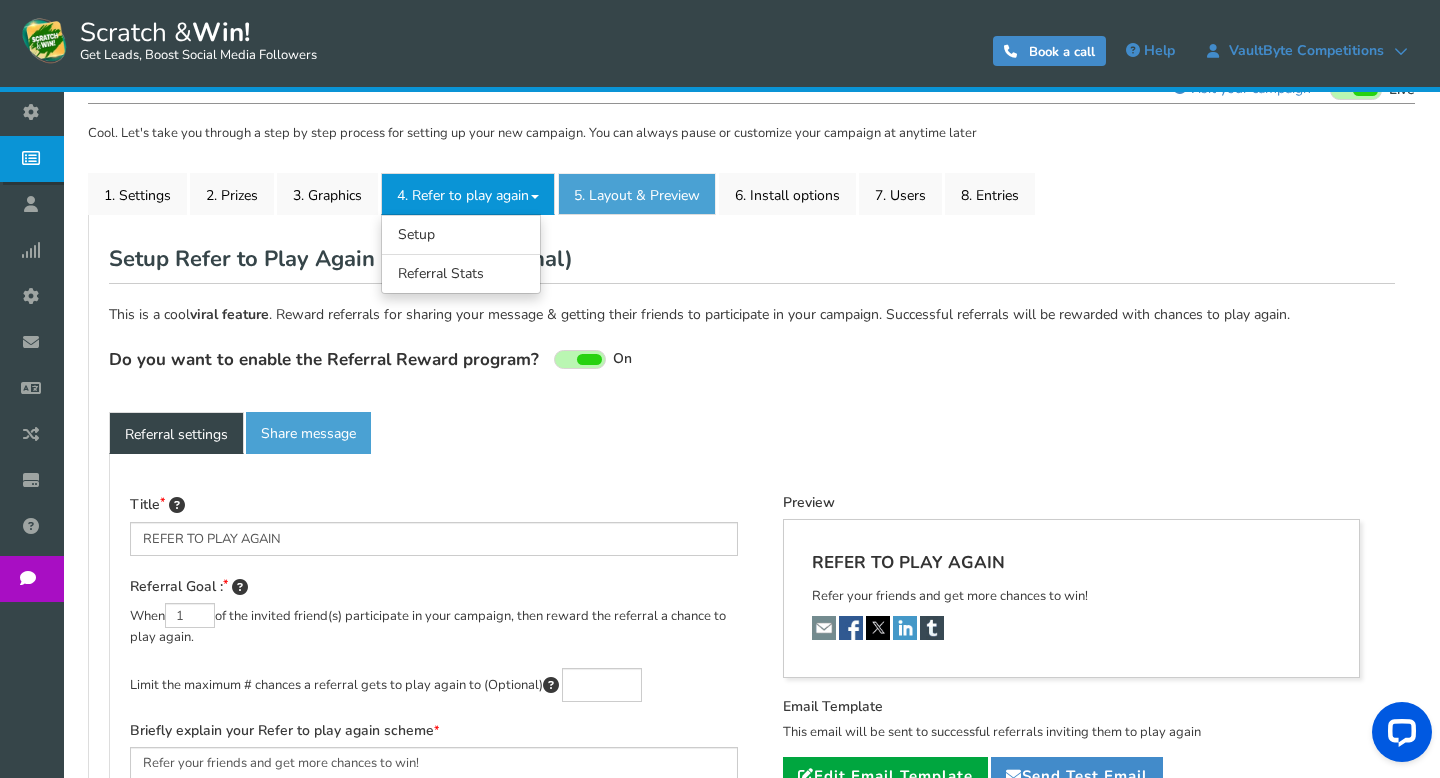 click on "5. Layout & Preview" at bounding box center (637, 194) 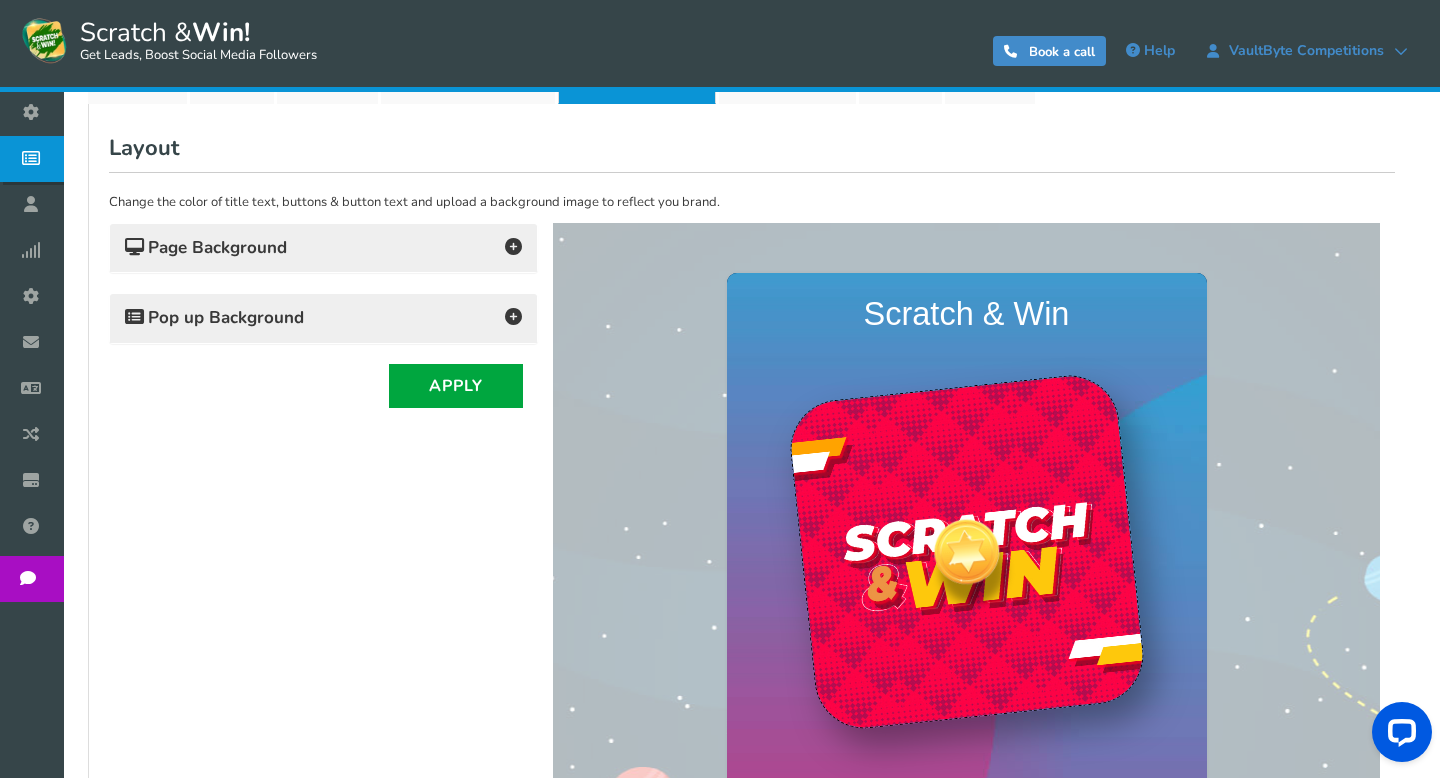 scroll, scrollTop: 201, scrollLeft: 0, axis: vertical 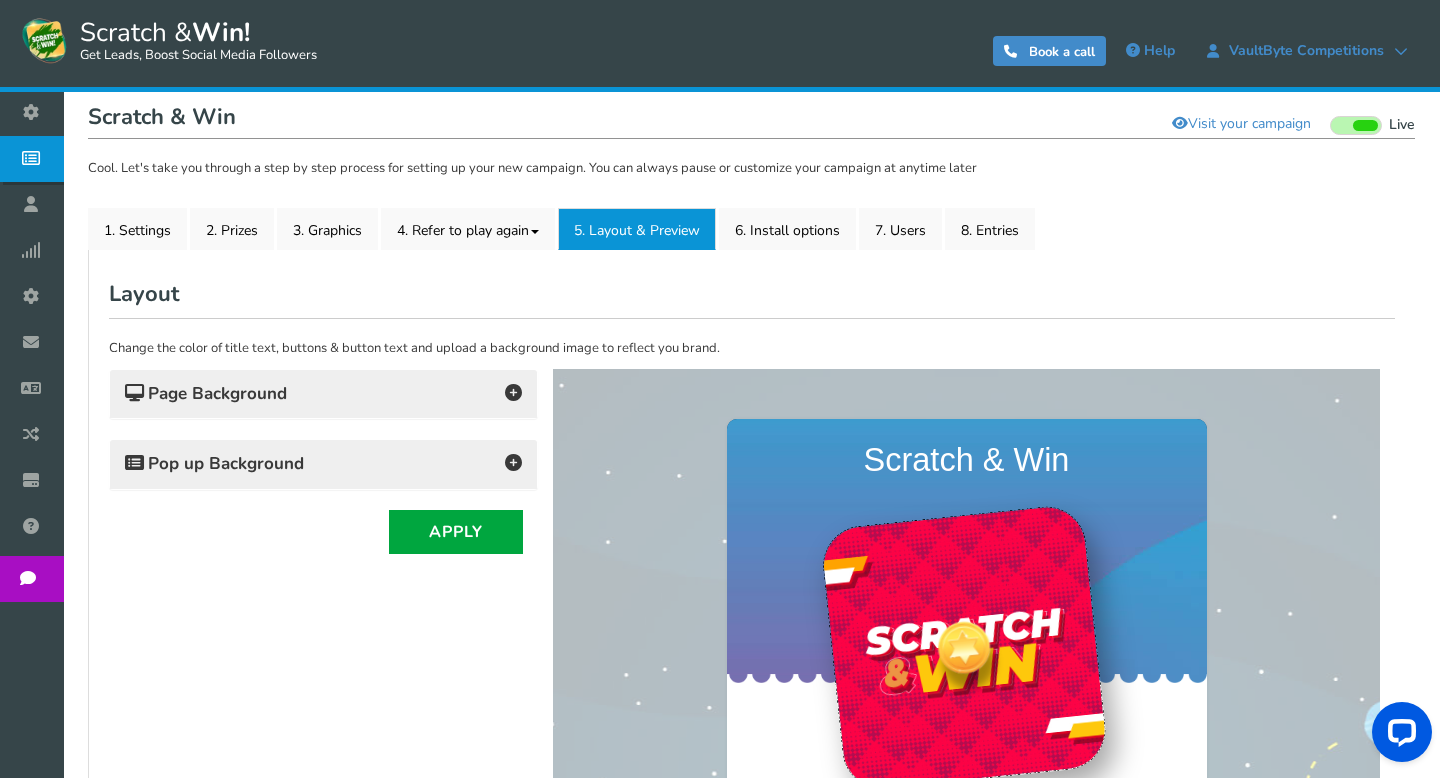 click on "Page Background" at bounding box center (323, 394) 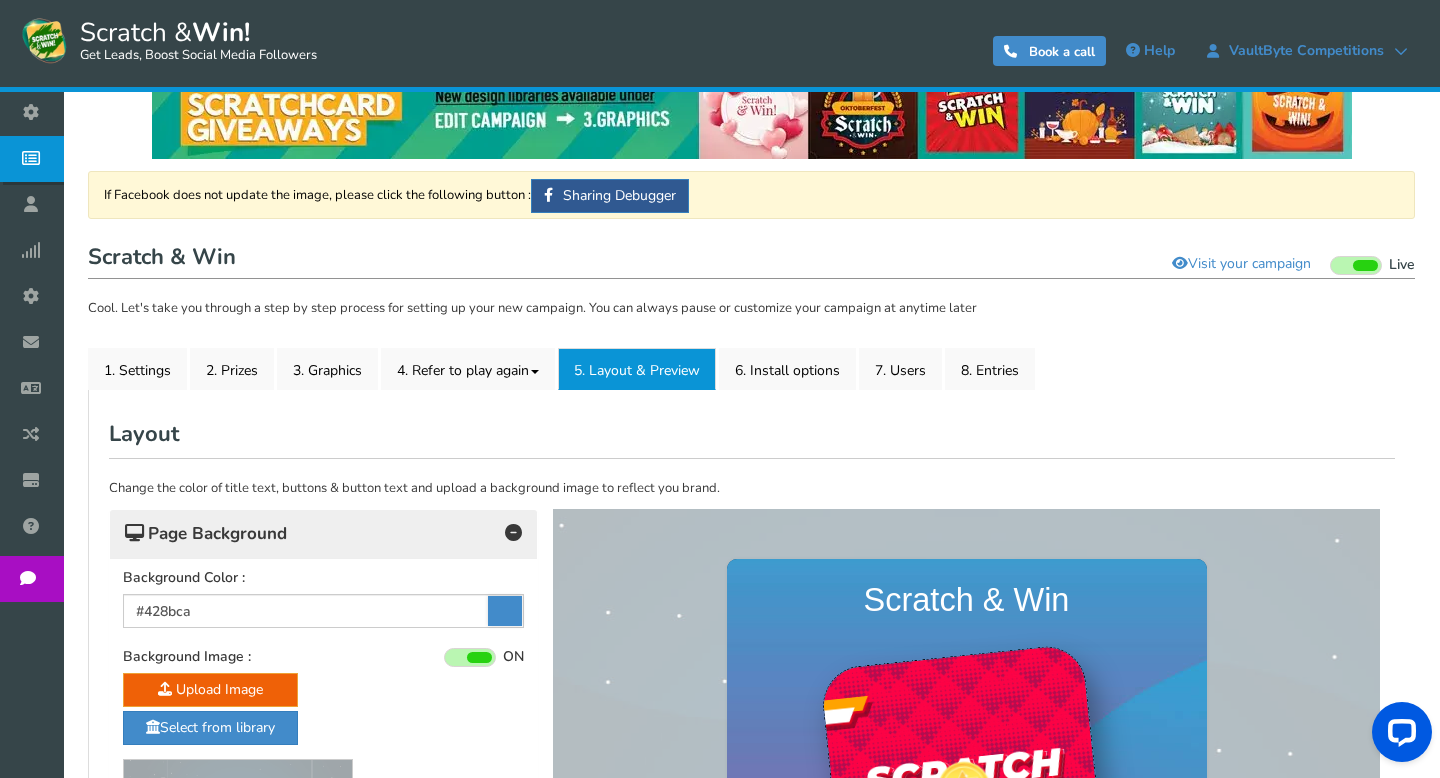 scroll, scrollTop: 15, scrollLeft: 0, axis: vertical 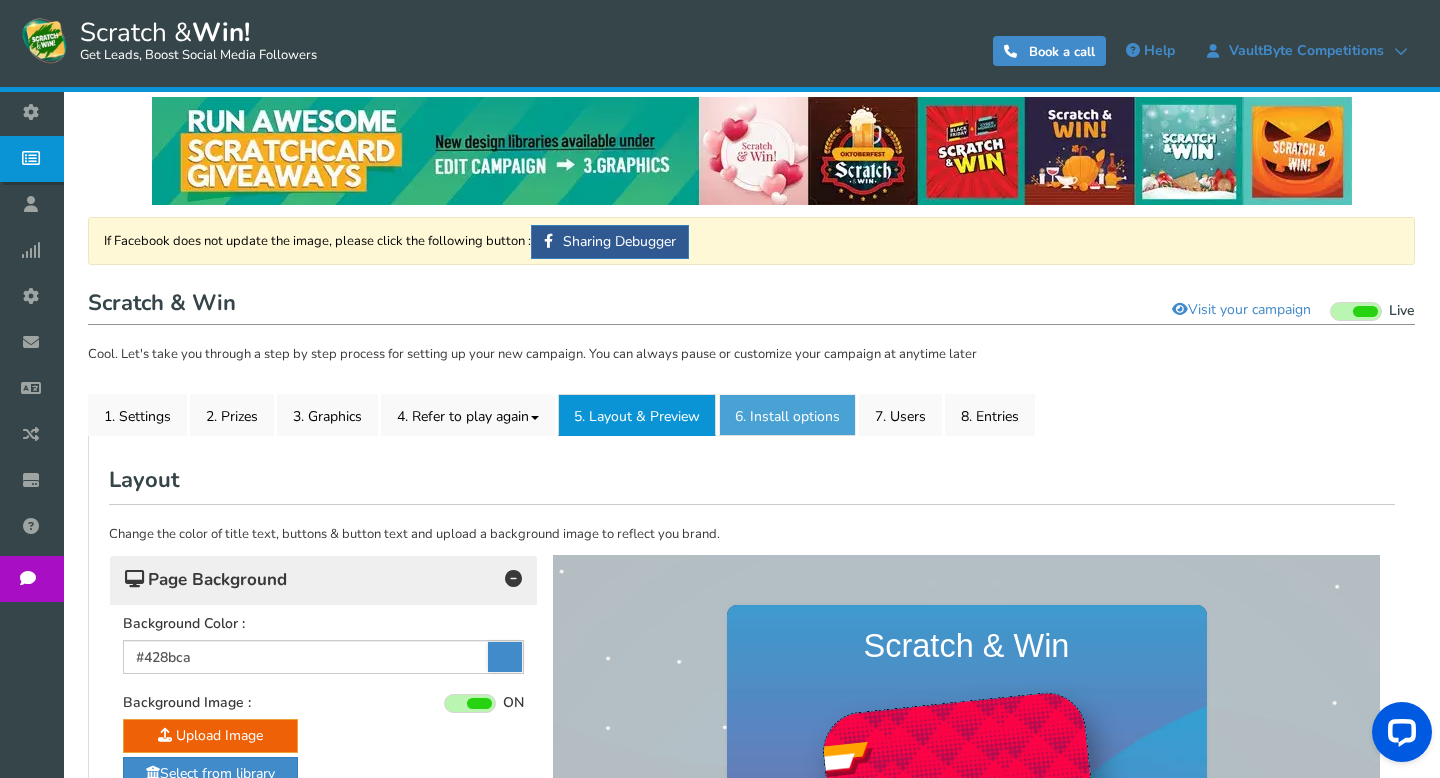 click on "6. Install options  New" at bounding box center (787, 415) 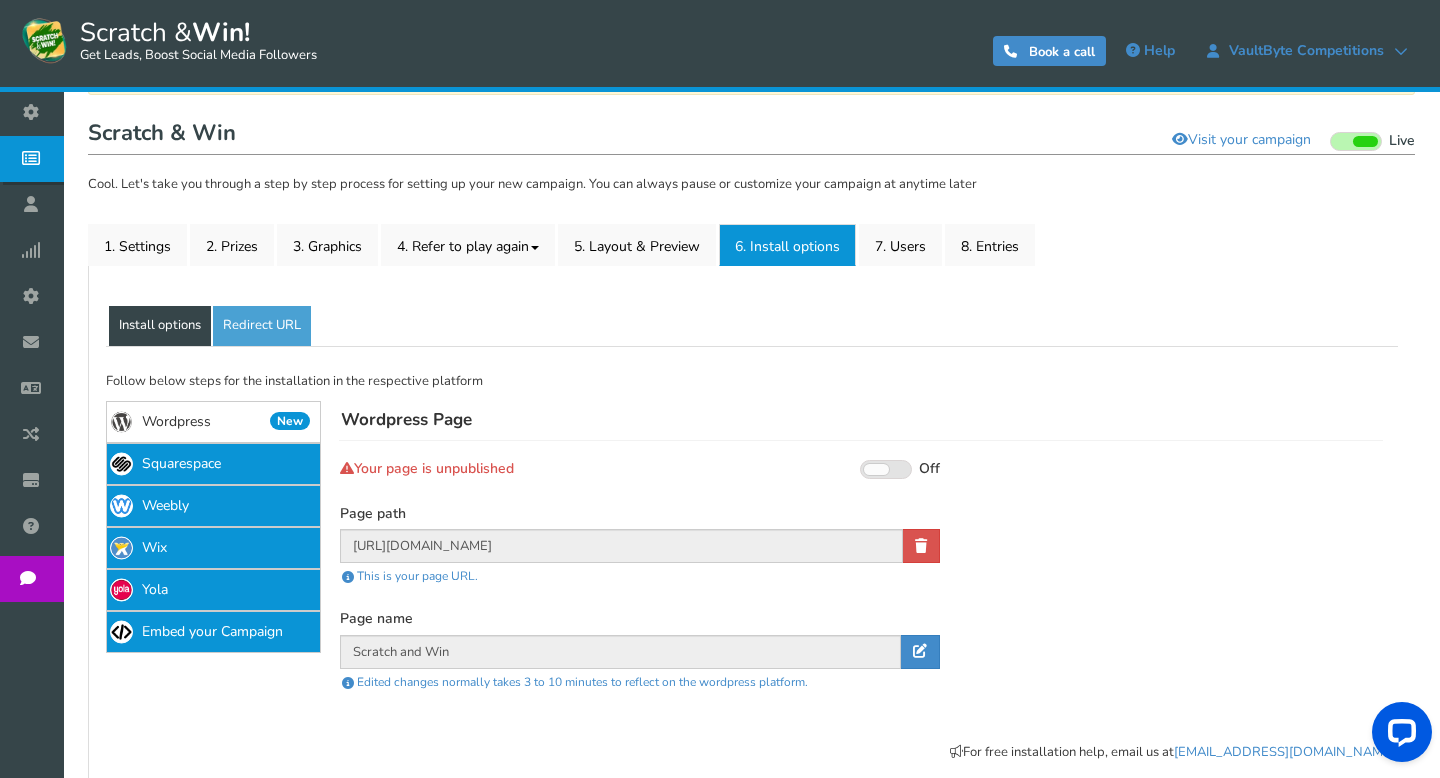scroll, scrollTop: 220, scrollLeft: 0, axis: vertical 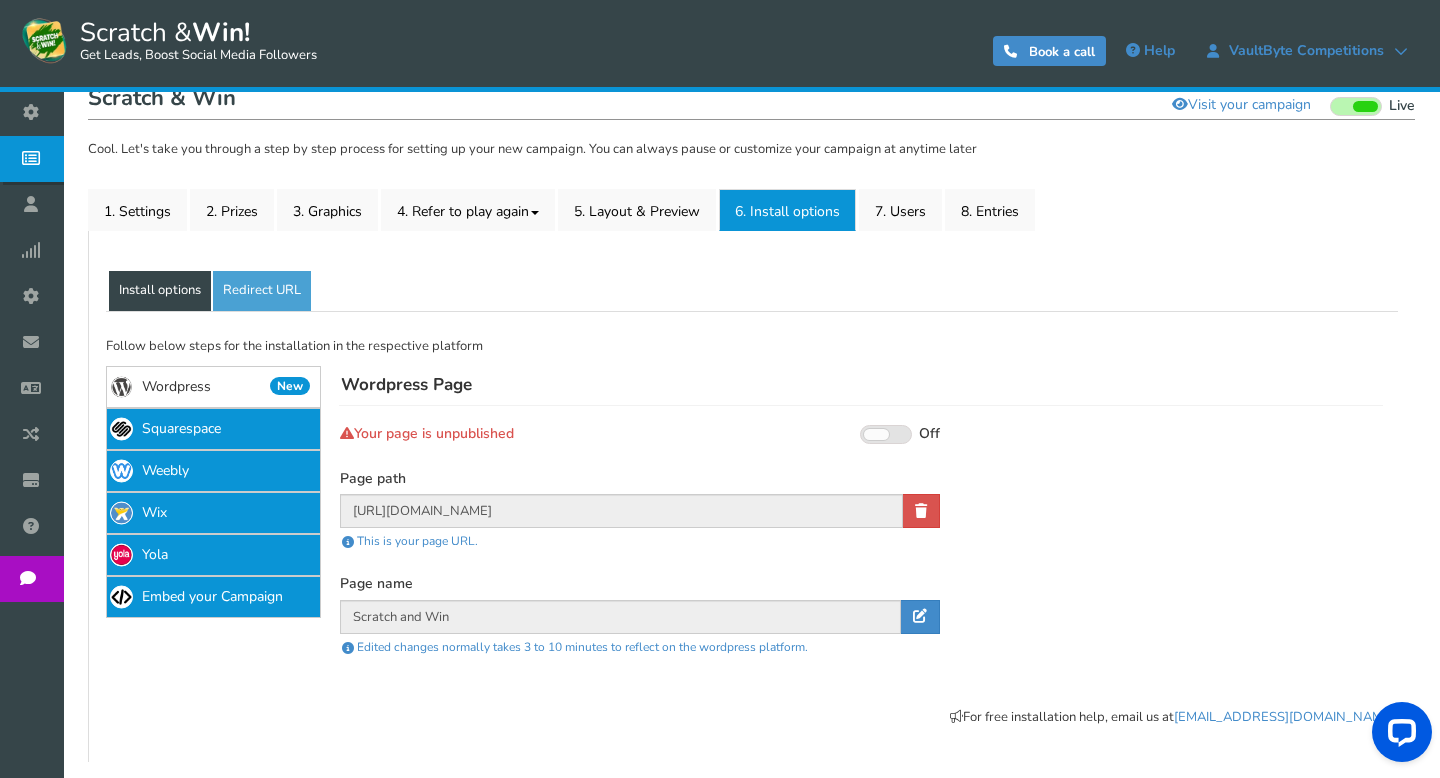 click at bounding box center [886, 434] 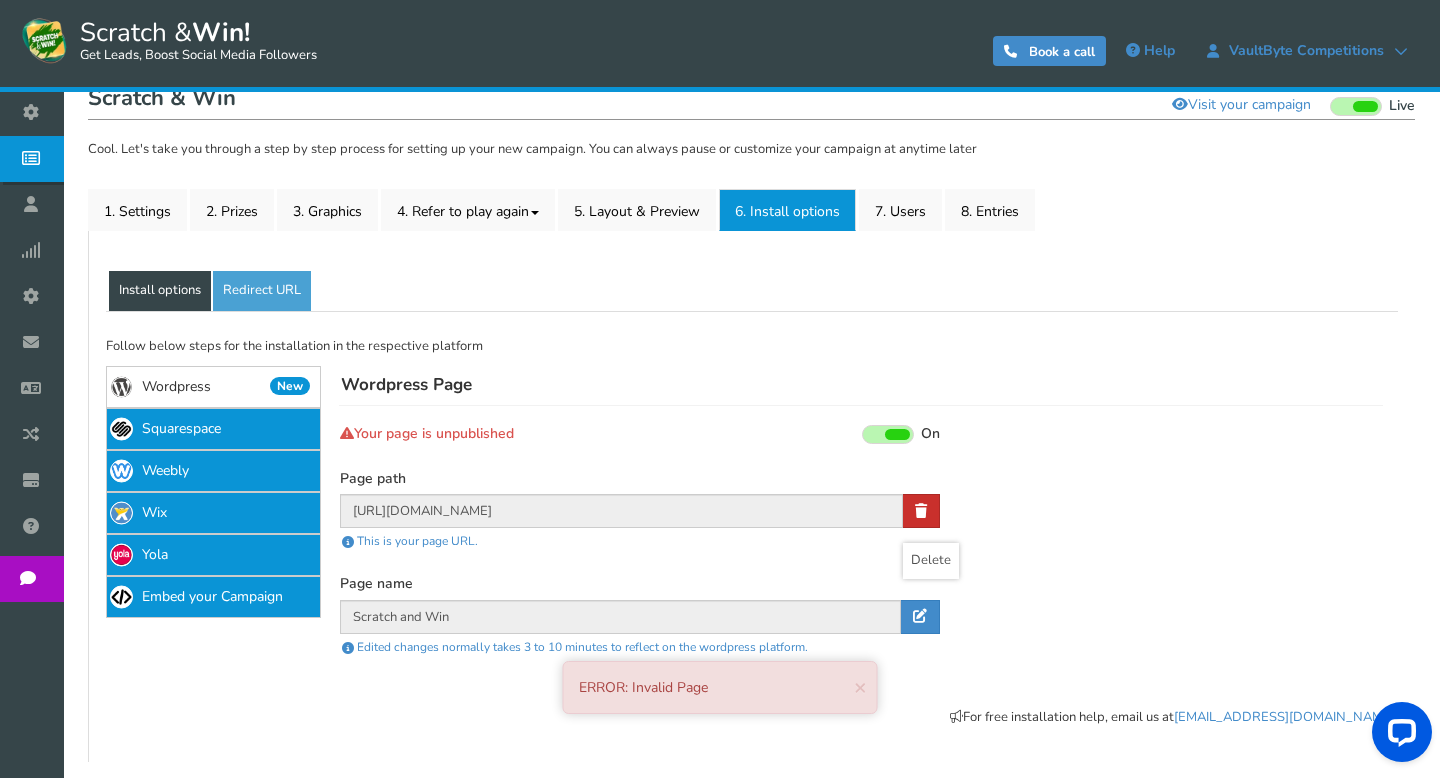 click at bounding box center (921, 511) 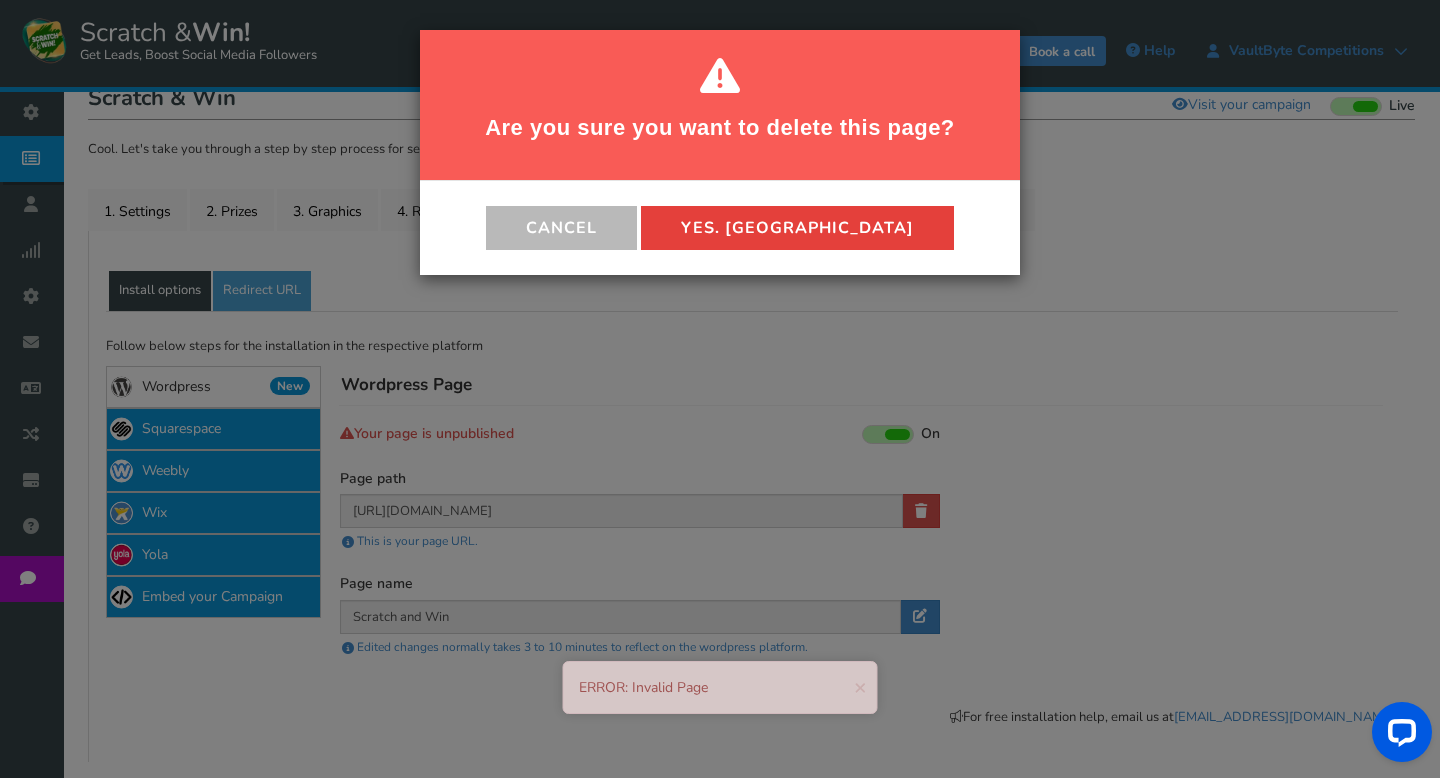 click on "Yes. Delete" at bounding box center (797, 228) 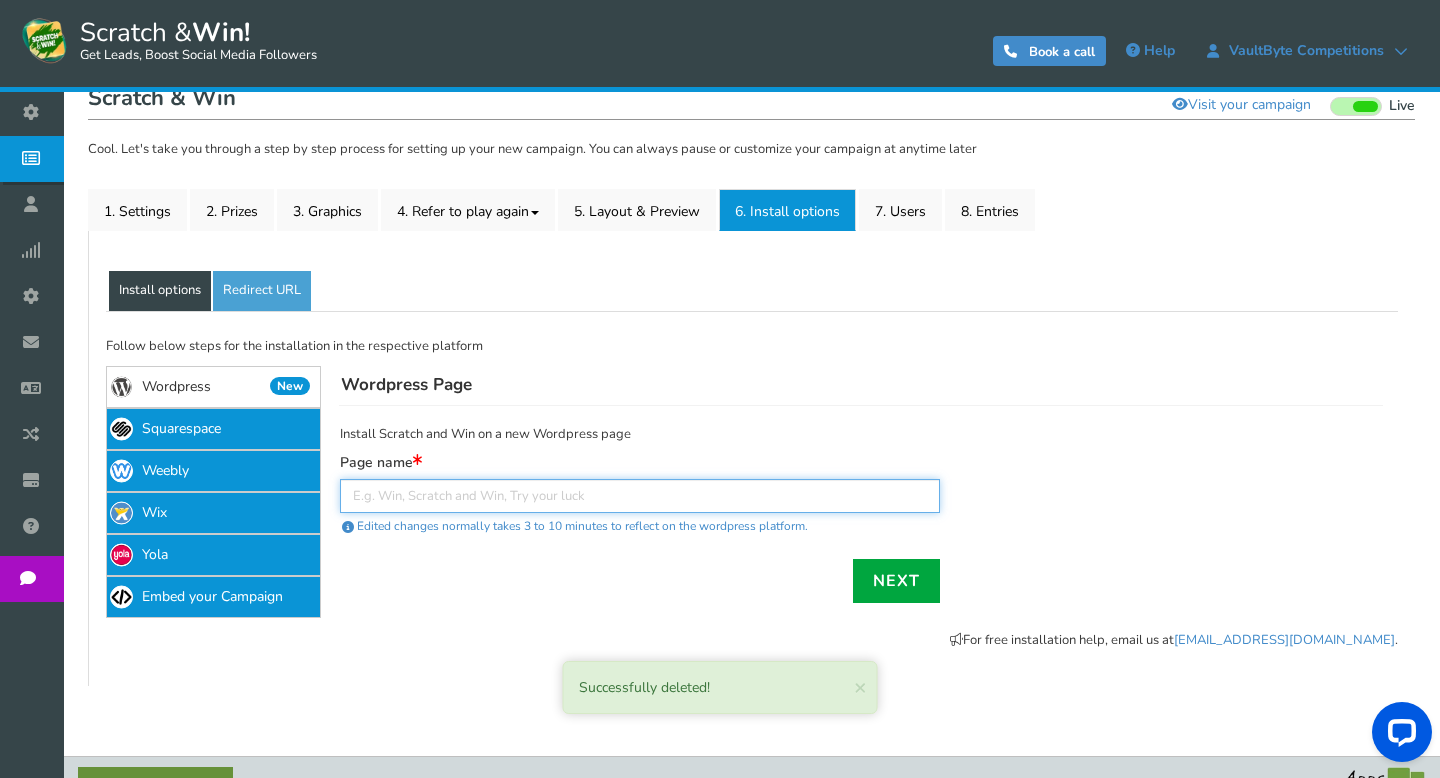 click at bounding box center (640, 496) 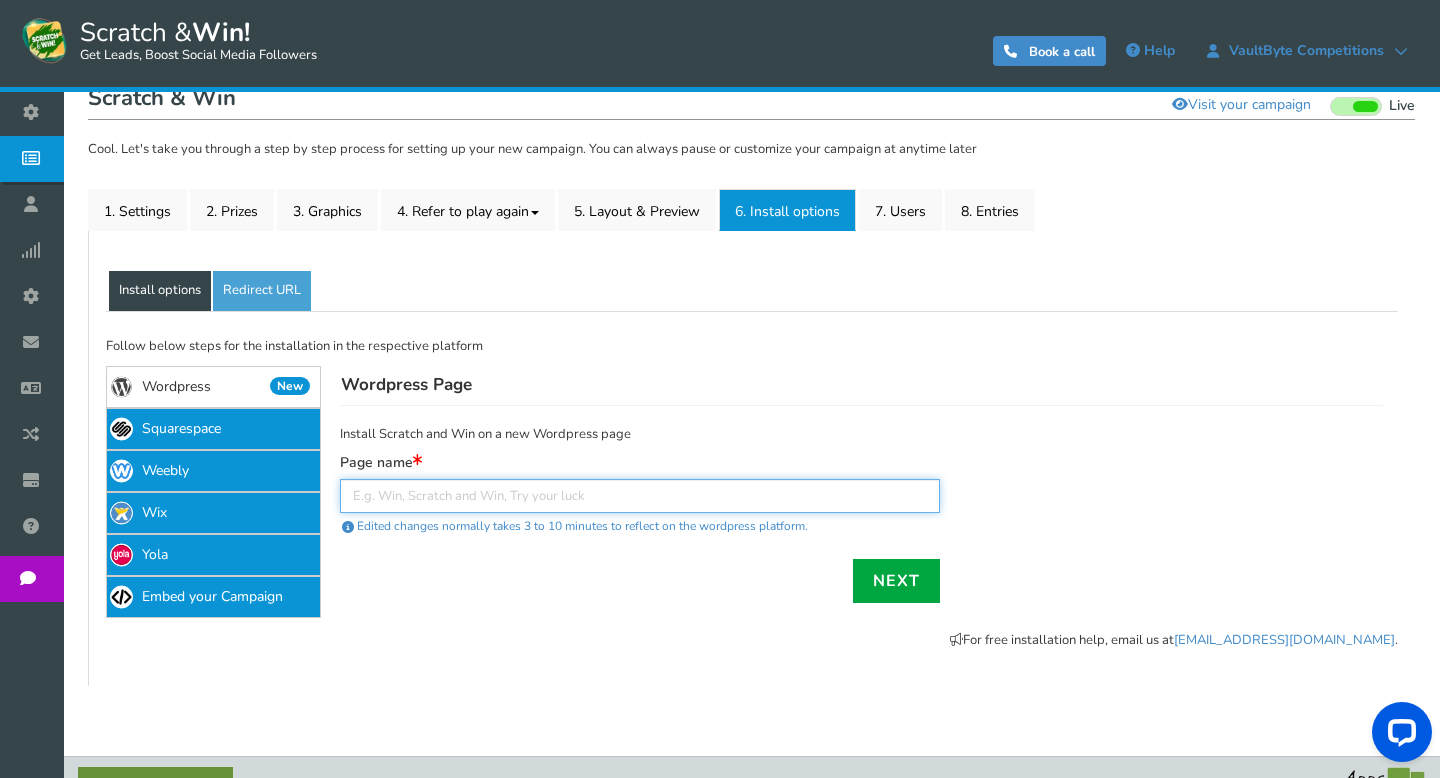 type on "Scratch and Win" 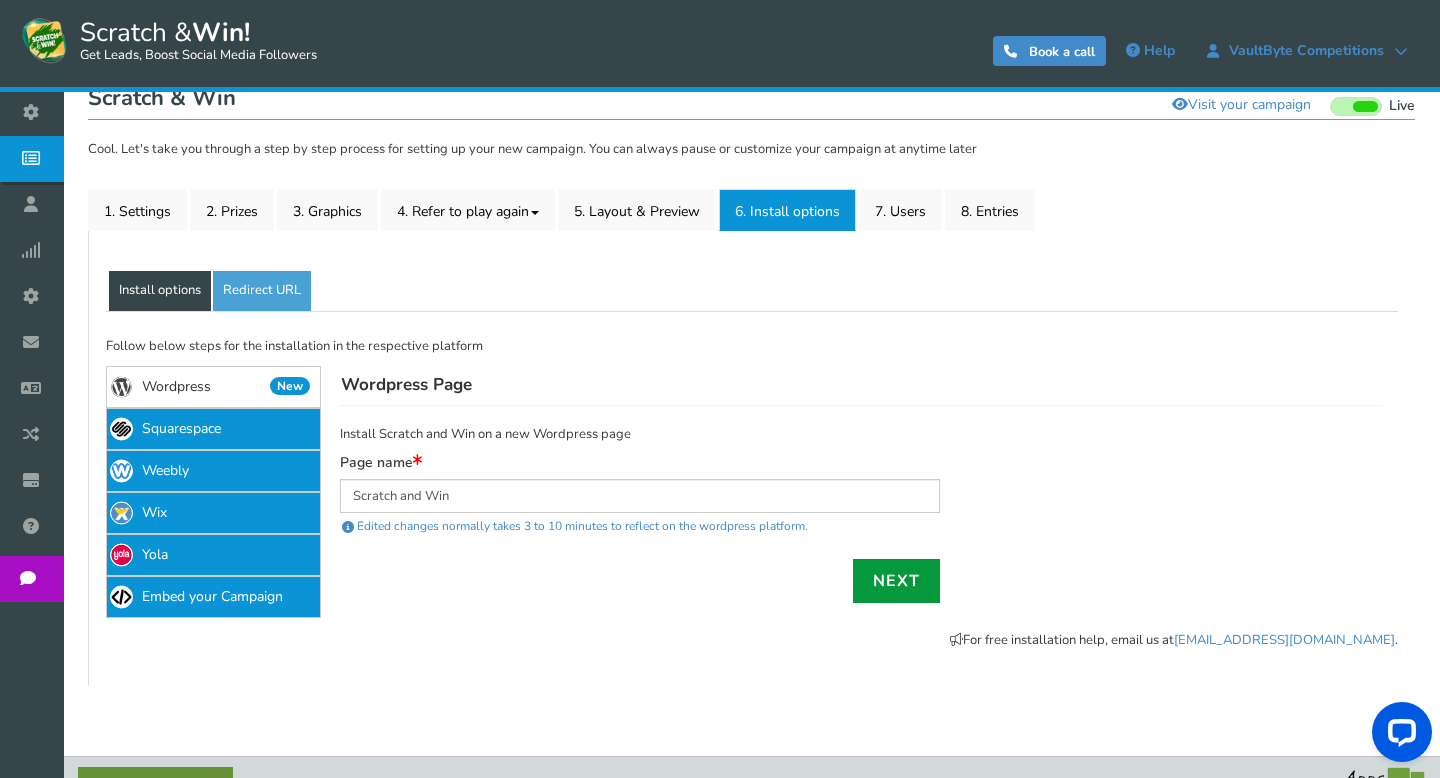 click on "Next" at bounding box center (896, 581) 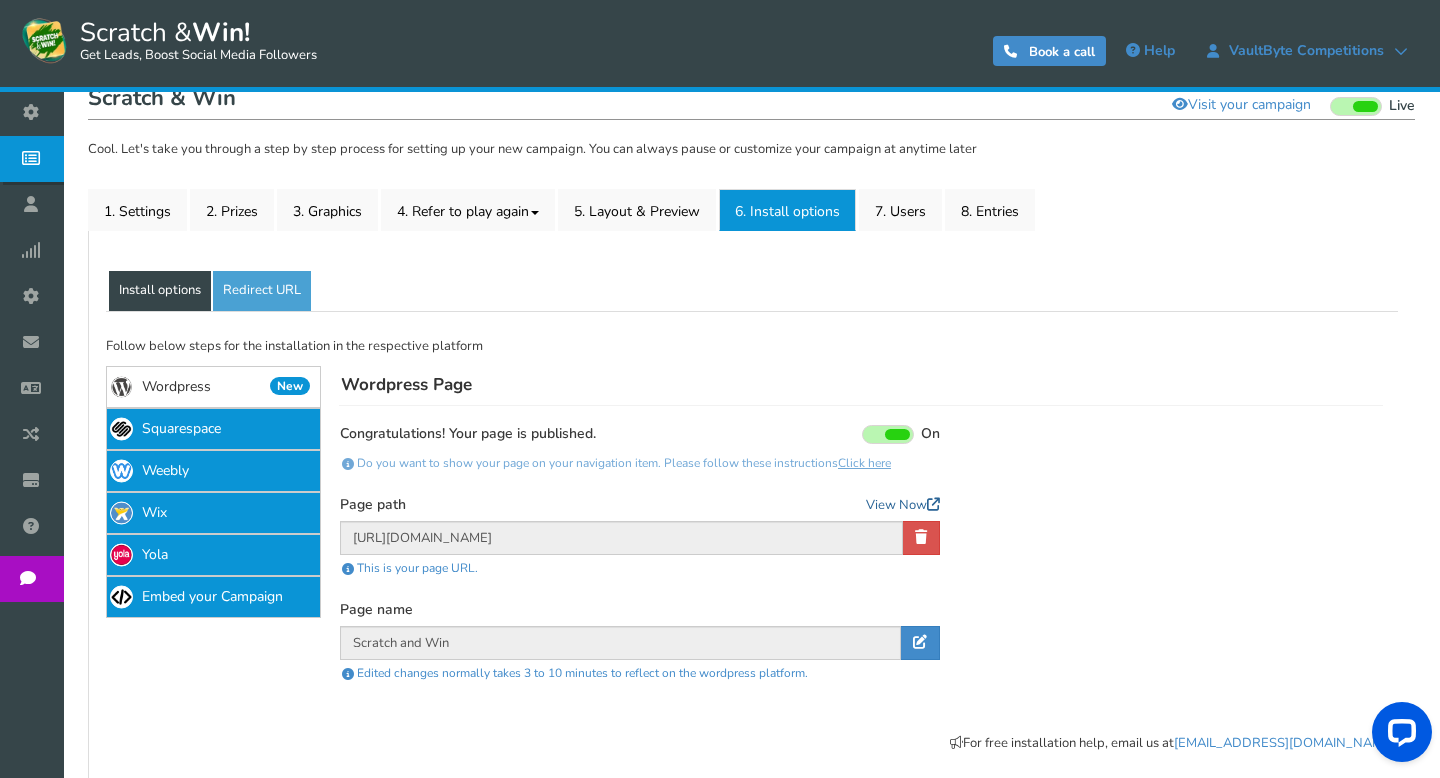click on "View Now" at bounding box center (903, 506) 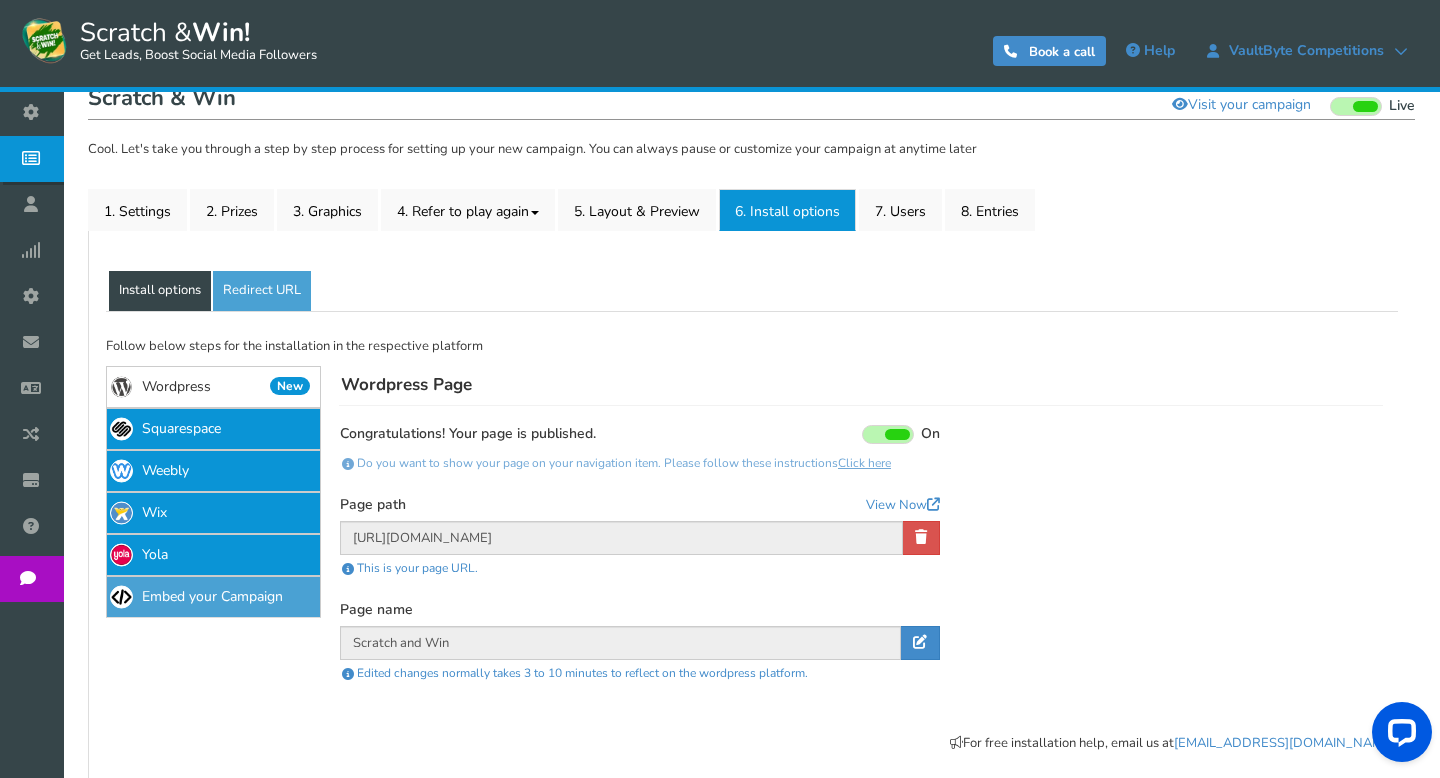 click on "Embed your Campaign" at bounding box center (213, 597) 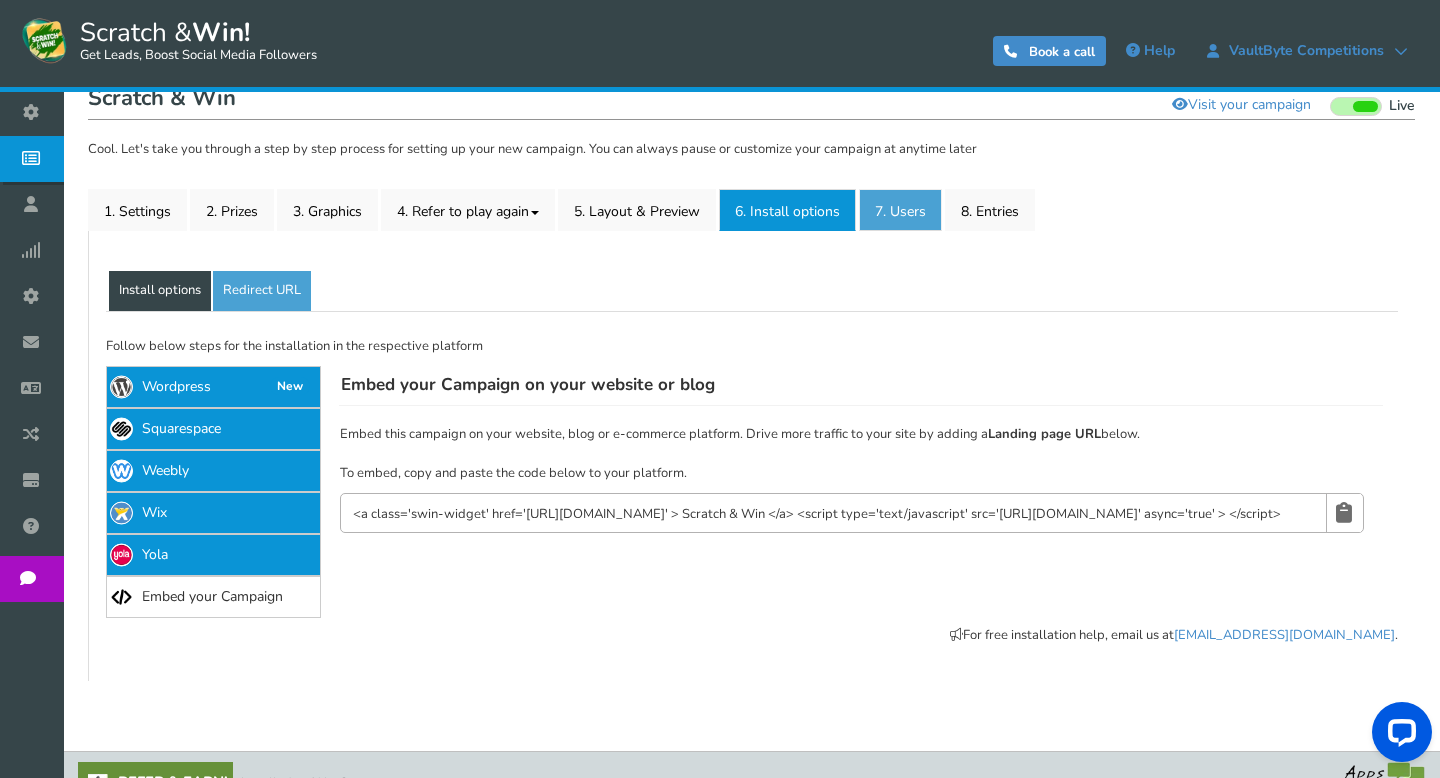 click on "7. Users" at bounding box center (900, 210) 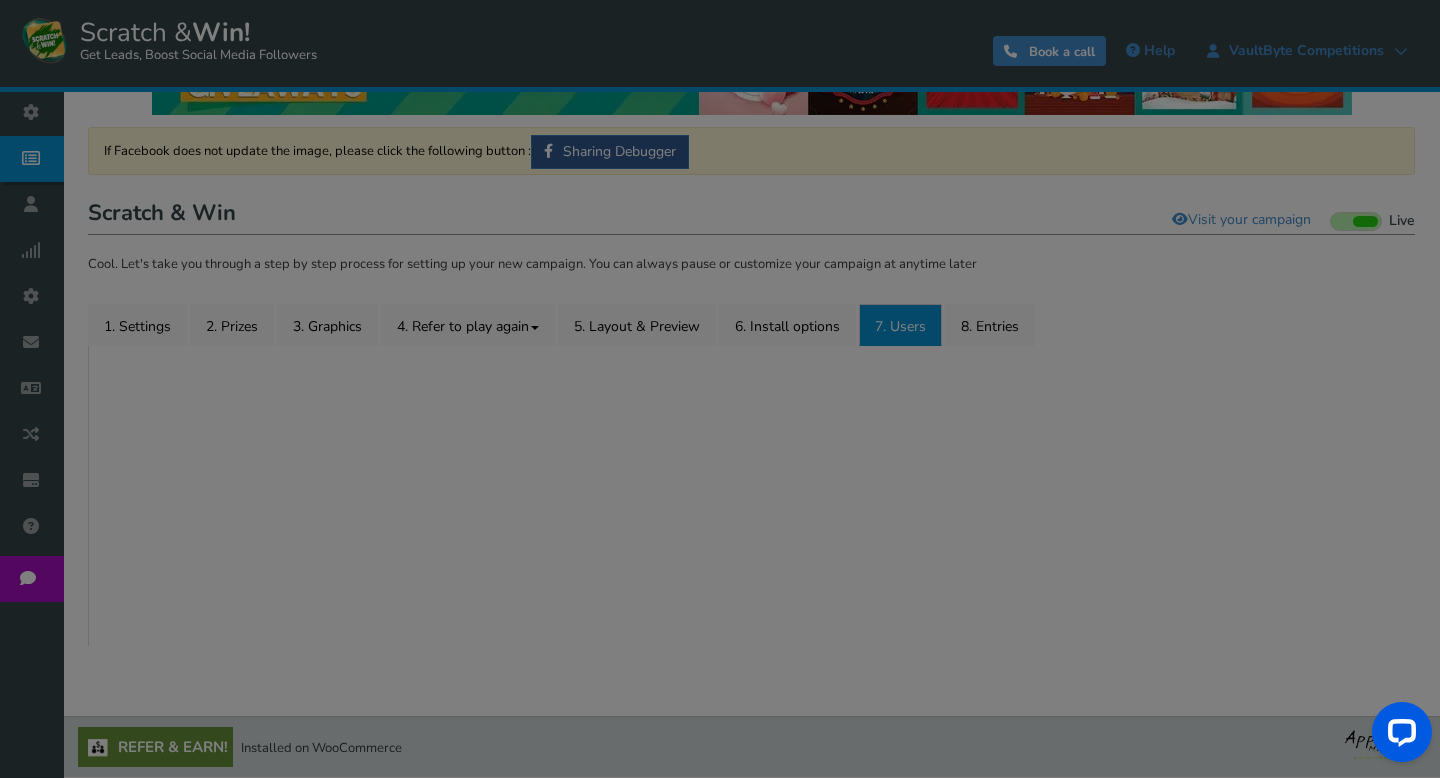 scroll, scrollTop: 144, scrollLeft: 0, axis: vertical 